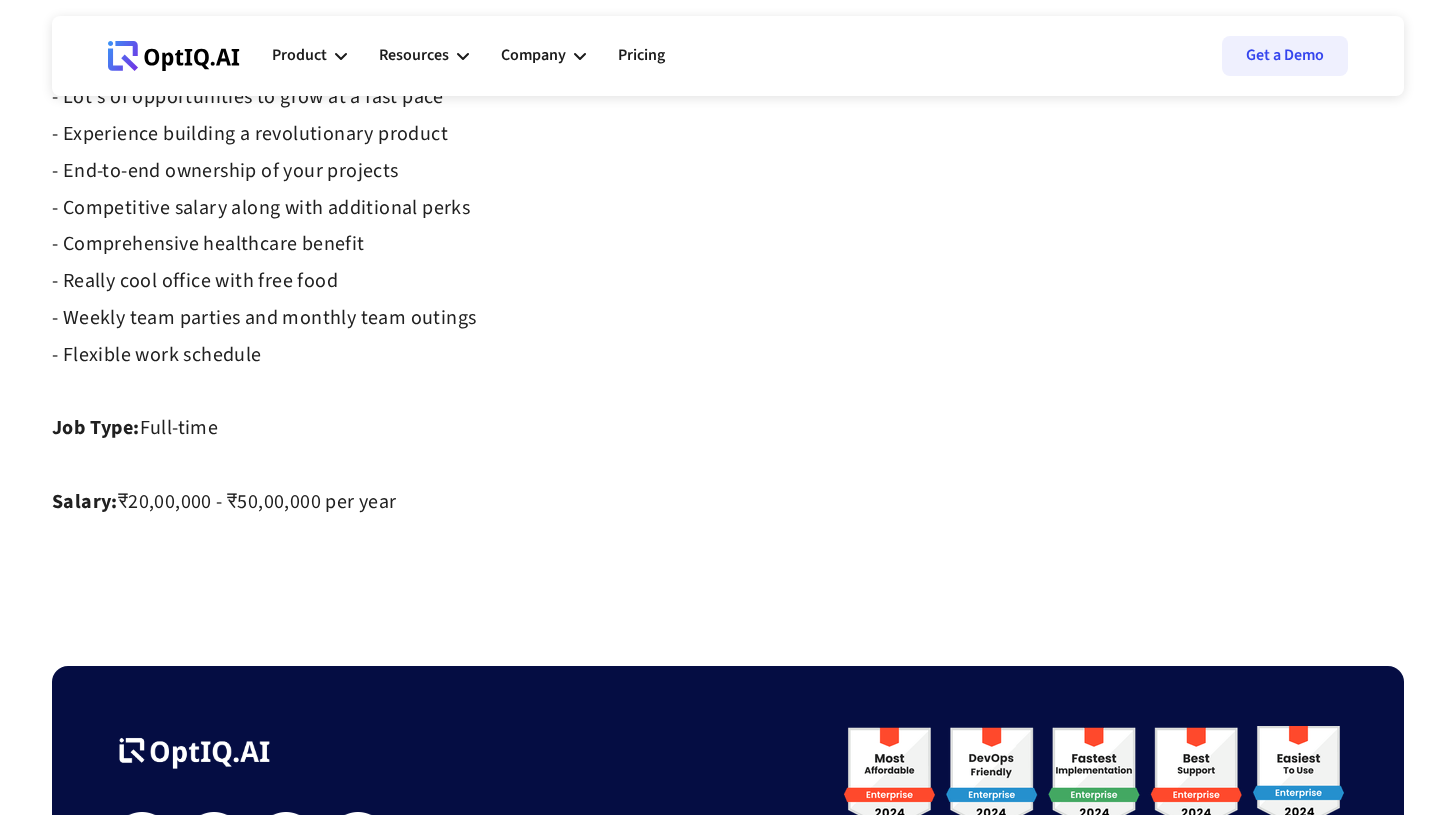 scroll, scrollTop: 1527, scrollLeft: 0, axis: vertical 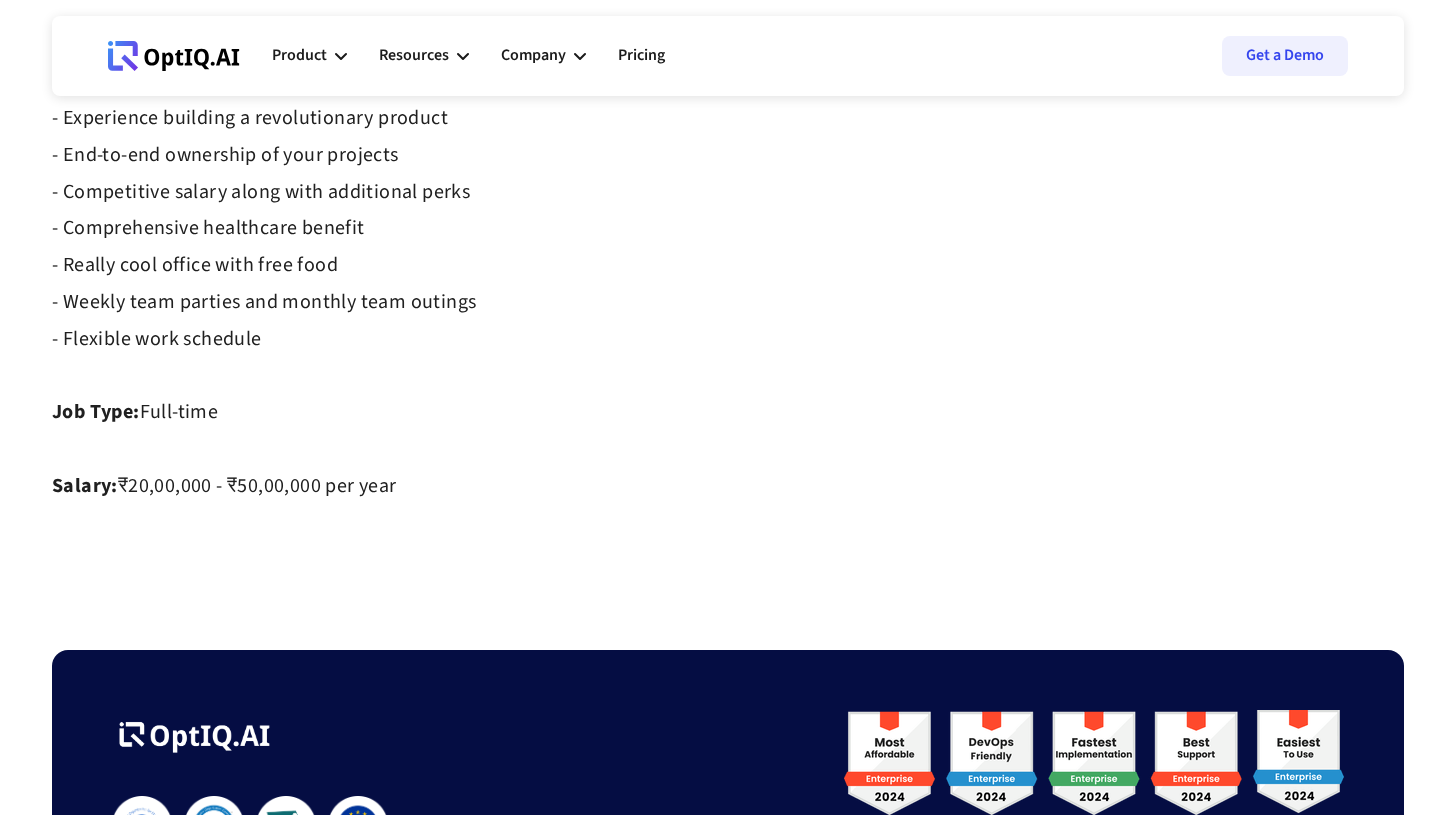 drag, startPoint x: 122, startPoint y: 451, endPoint x: 445, endPoint y: 451, distance: 323 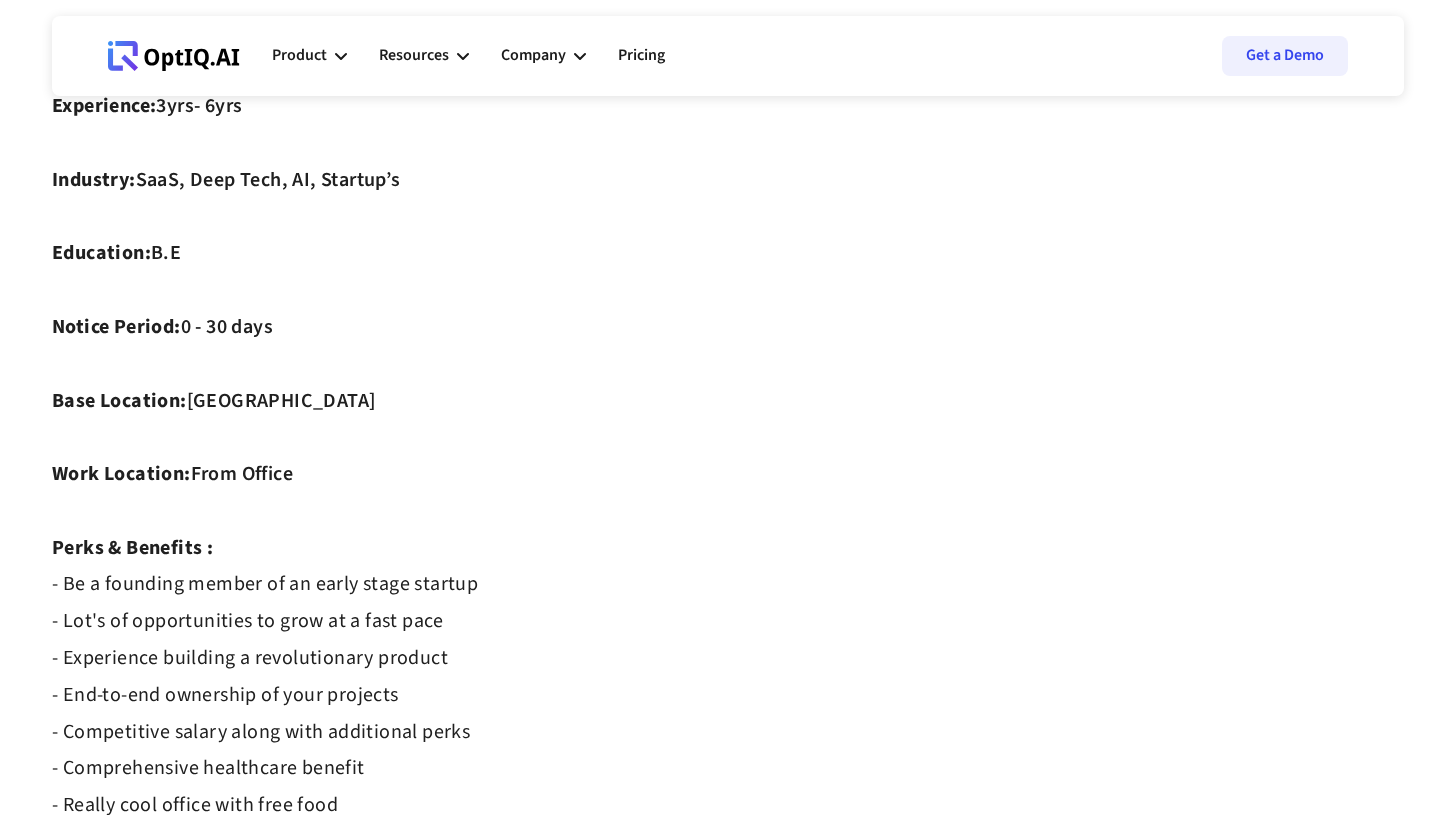 scroll, scrollTop: 995, scrollLeft: 0, axis: vertical 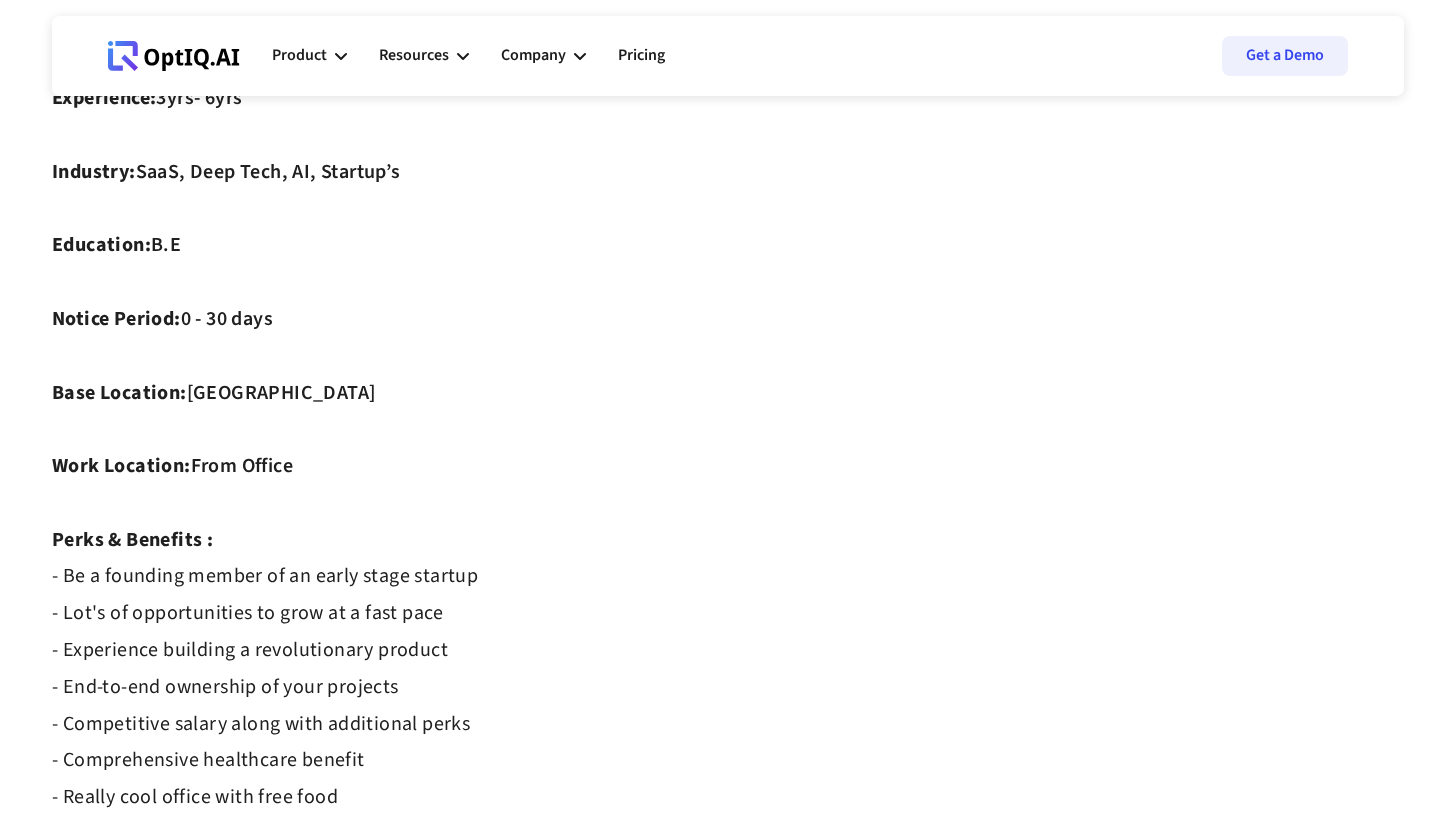 click on "- Be a founding member of an early stage startup - Lot's of opportunities to grow at a fast pace - Experience building a revolutionary product - End-to-end ownership of your projects - Competitive salary along with additional perks - Comprehensive healthcare benefit - Really cool office with free food - Weekly team parties and monthly team outings - Flexible work schedule ‍" at bounding box center [265, 723] 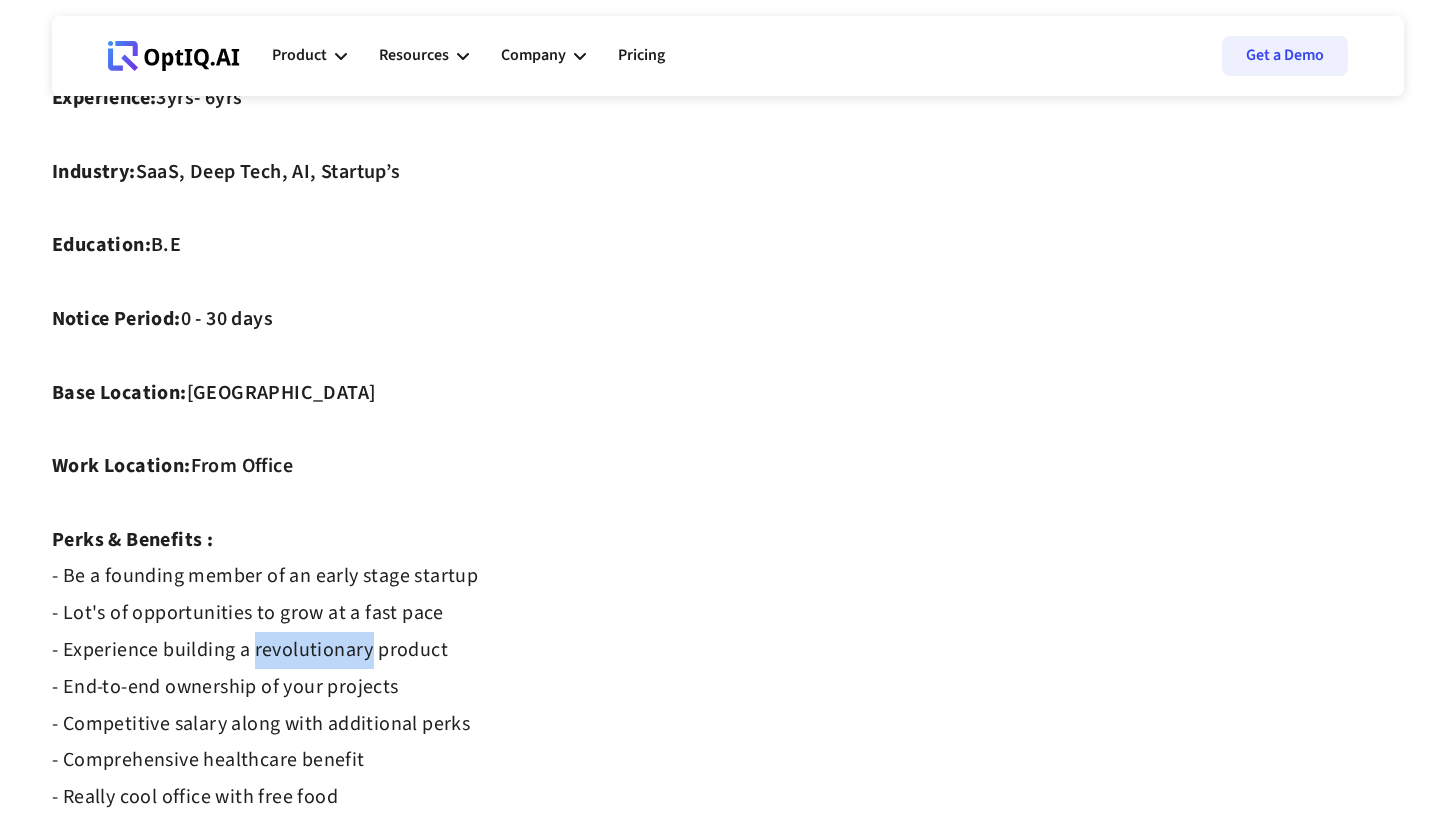 click on "- Be a founding member of an early stage startup - Lot's of opportunities to grow at a fast pace - Experience building a revolutionary product - End-to-end ownership of your projects - Competitive salary along with additional perks - Comprehensive healthcare benefit - Really cool office with free food - Weekly team parties and monthly team outings - Flexible work schedule ‍" at bounding box center (265, 723) 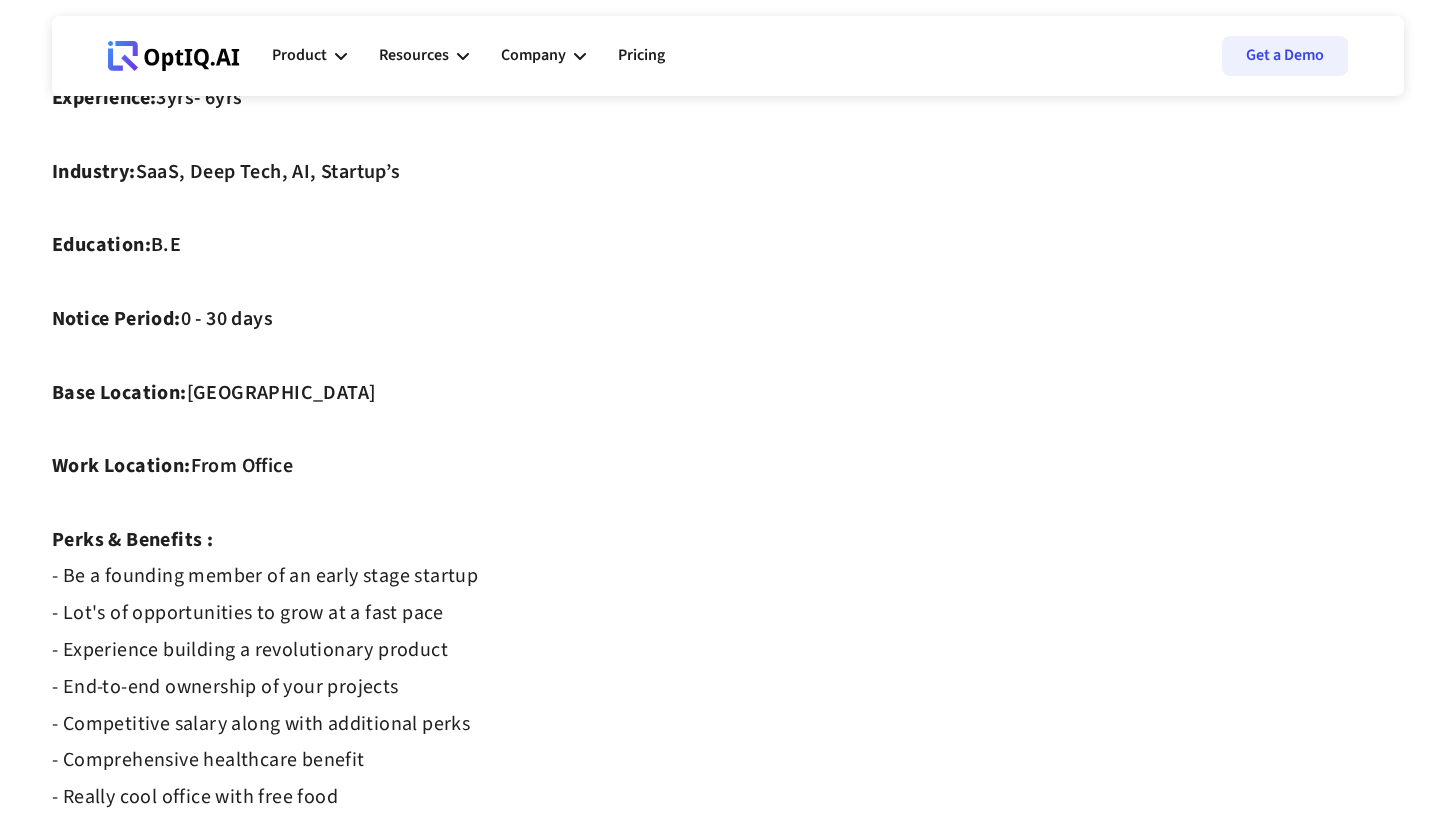 click on "- Be a founding member of an early stage startup - Lot's of opportunities to grow at a fast pace - Experience building a revolutionary product - End-to-end ownership of your projects - Competitive salary along with additional perks - Comprehensive healthcare benefit - Really cool office with free food - Weekly team parties and monthly team outings - Flexible work schedule ‍" at bounding box center (265, 723) 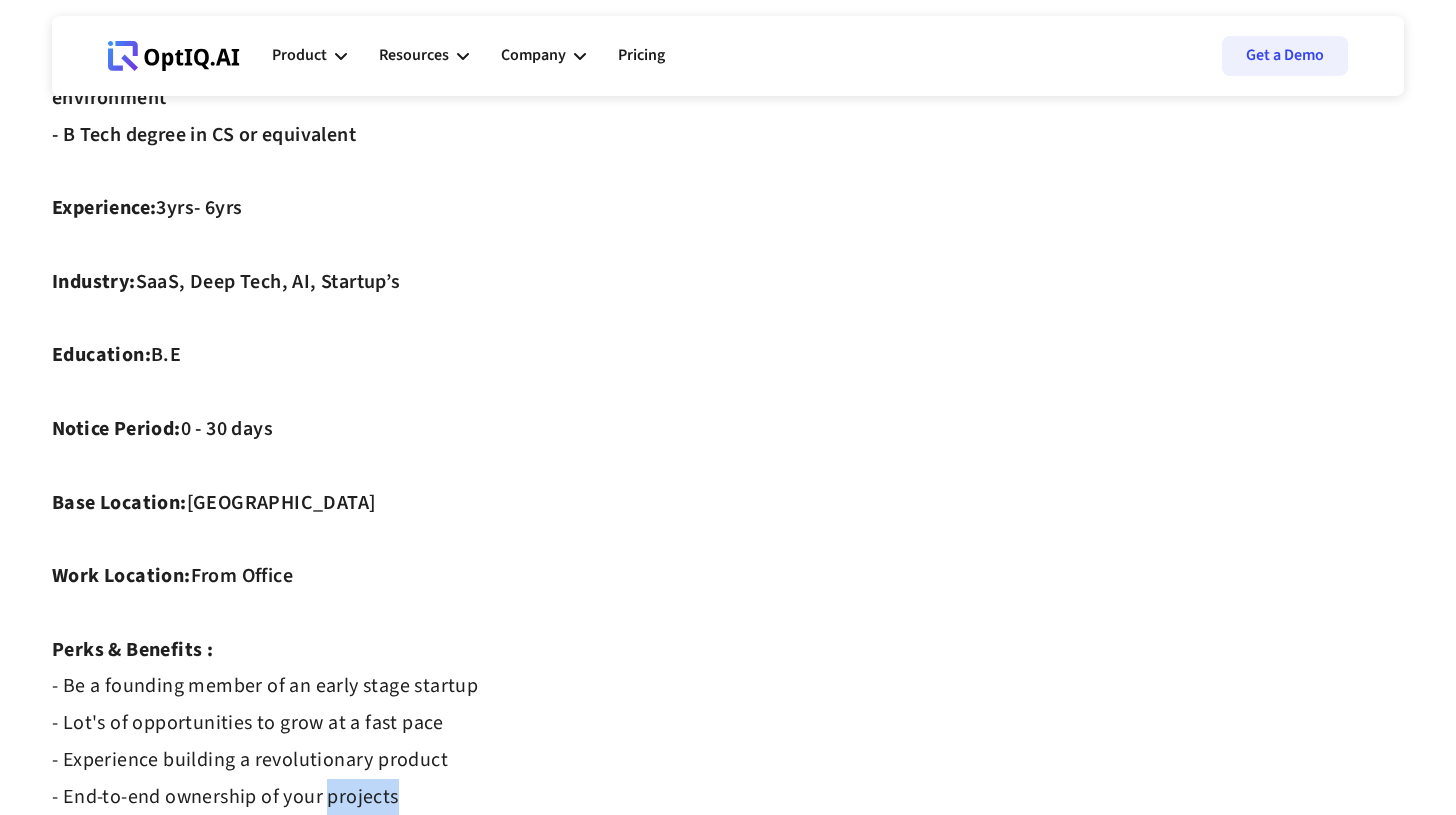 scroll, scrollTop: 871, scrollLeft: 0, axis: vertical 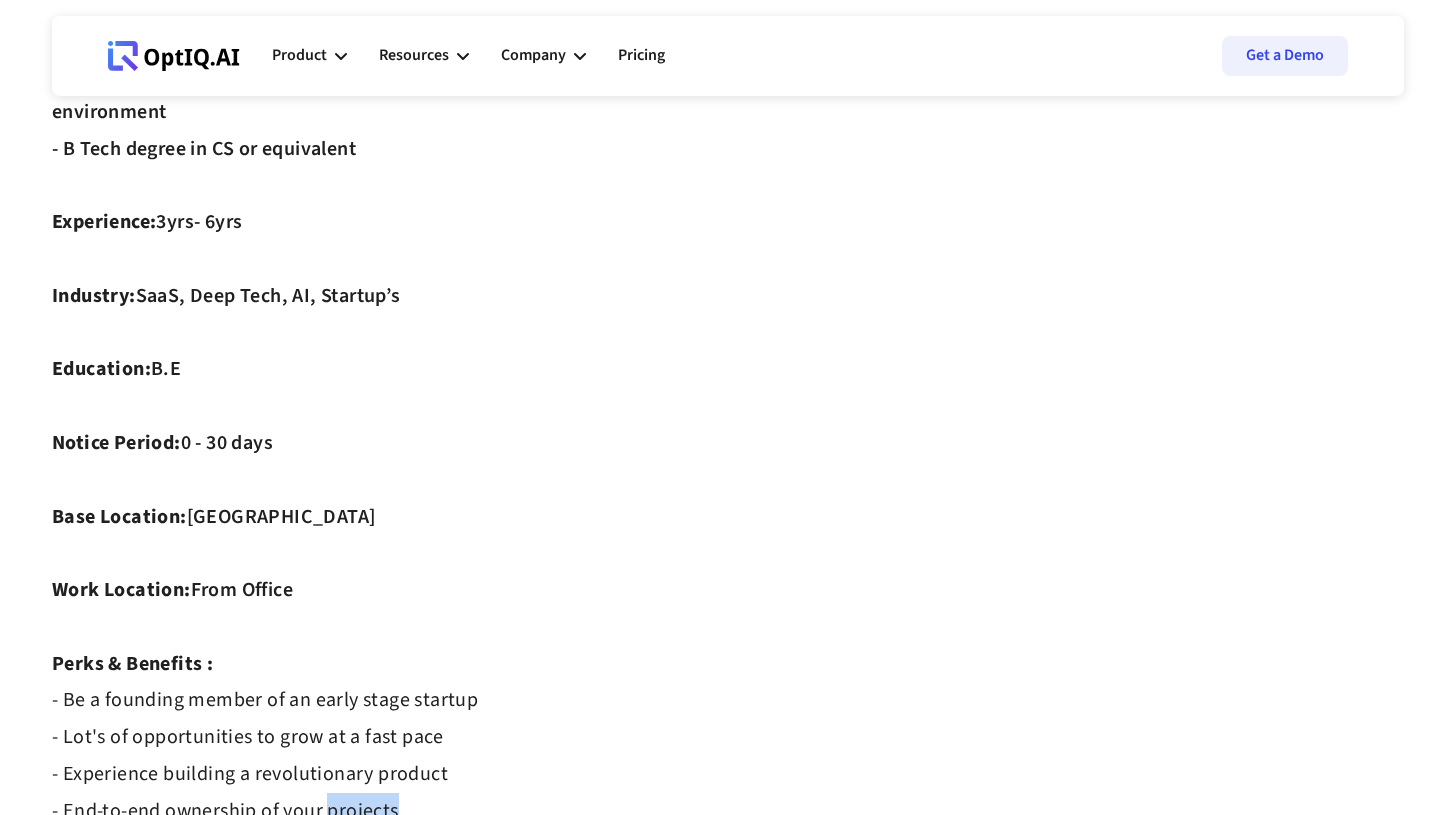 click on "Description : This is an amazing opportunity to be a founding engineer in a high-growth, high-potential startup. In this role, you will be responsible for designing, developing and delivering the frontend user interface of OptIQ. At OptIQ, we believe in a UX-first engineering approach across the organization. In this role, you will be responsible for writing clean, killer code to create fantastic and user-friendly experiences. You will be involved in all aspects of product design and user experience and will lead turning wireframes into polished and beautiful user interfaces. You will be working with a team of dynamic engineers who take pride in solving complex problems. We're seeking A players to work with A players. We're a high-growth company on a once-in-a-lifetime journey to revolutionize the DevSecOps tool. Be a part of it. ‍ Roles & Responsibilities (what you will do): - Passion for designing elegant experiences that are approachable and just a bit playful - B Tech degree in CS or equivalent  B.E ‍" at bounding box center (728, 259) 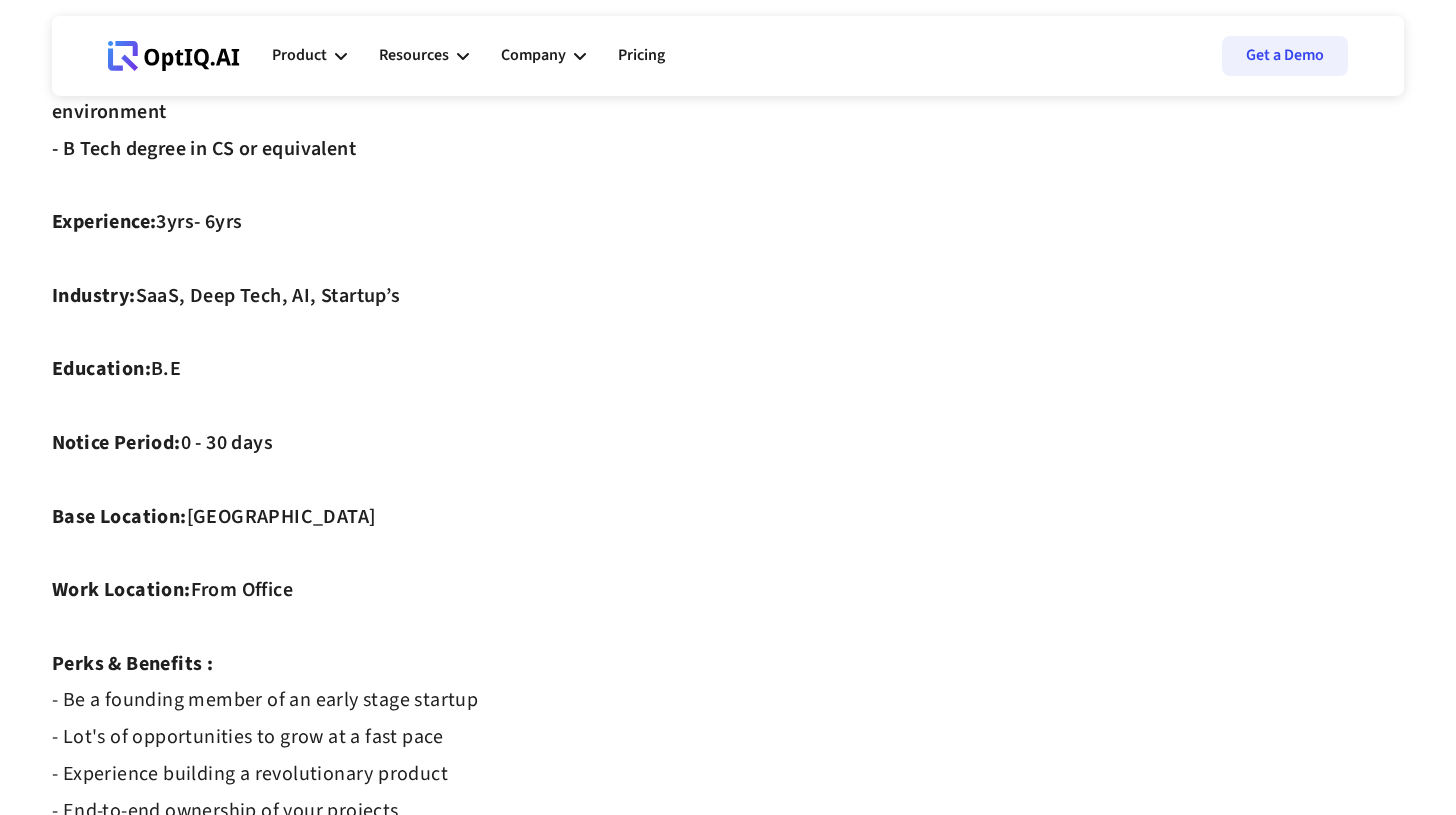 click on "Description : This is an amazing opportunity to be a founding engineer in a high-growth, high-potential startup. In this role, you will be responsible for designing, developing and delivering the frontend user interface of OptIQ. At OptIQ, we believe in a UX-first engineering approach across the organization. In this role, you will be responsible for writing clean, killer code to create fantastic and user-friendly experiences. You will be involved in all aspects of product design and user experience and will lead turning wireframes into polished and beautiful user interfaces. You will be working with a team of dynamic engineers who take pride in solving complex problems. We're seeking A players to work with A players. We're a high-growth company on a once-in-a-lifetime journey to revolutionize the DevSecOps tool. Be a part of it. ‍ Roles & Responsibilities (what you will do): - Passion for designing elegant experiences that are approachable and just a bit playful - B Tech degree in CS or equivalent  B.E ‍" at bounding box center (728, 259) 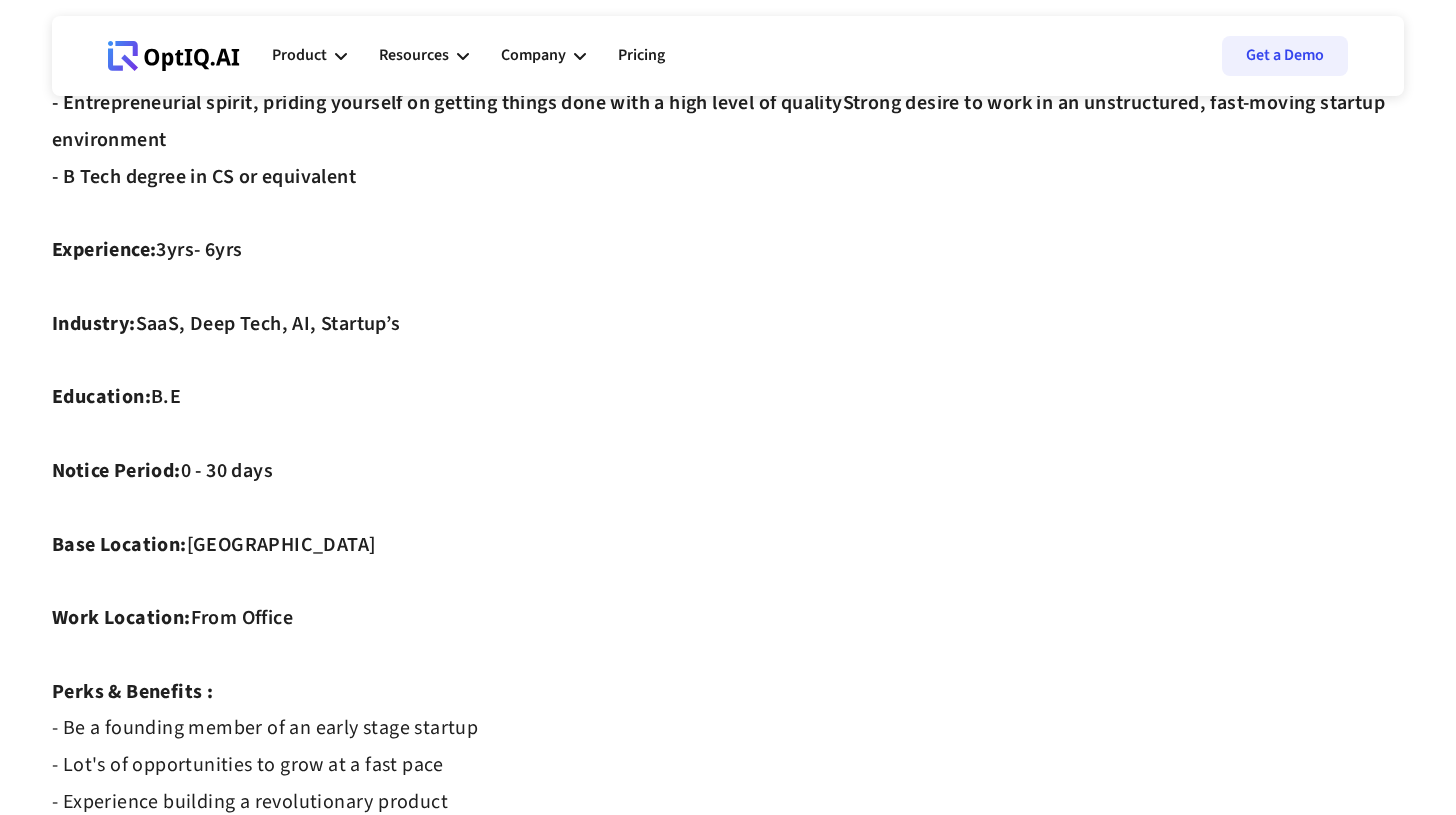 scroll, scrollTop: 819, scrollLeft: 0, axis: vertical 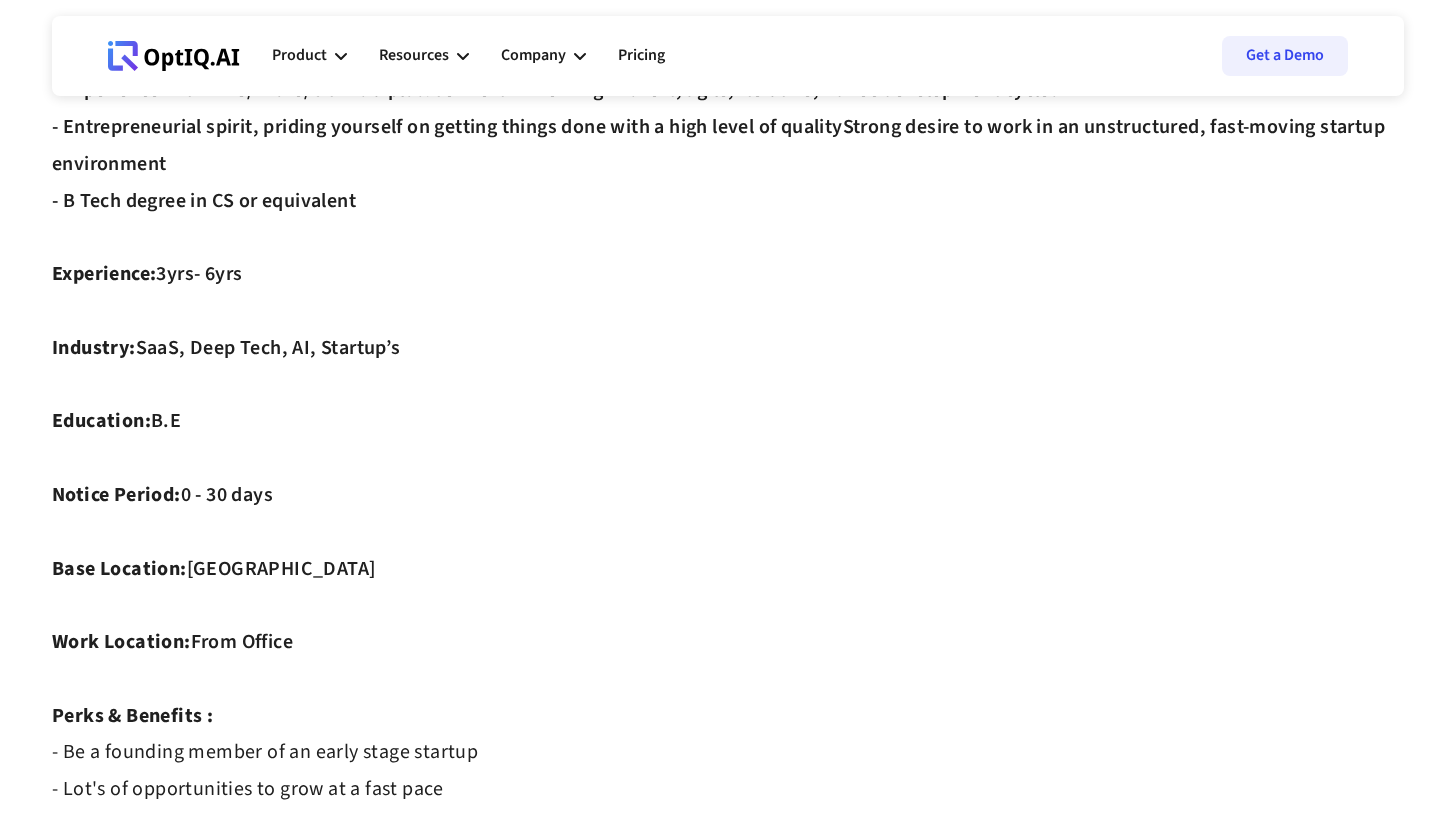 click on "Description : This is an amazing opportunity to be a founding engineer in a high-growth, high-potential startup. In this role, you will be responsible for designing, developing and delivering the frontend user interface of OptIQ. At OptIQ, we believe in a UX-first engineering approach across the organization. In this role, you will be responsible for writing clean, killer code to create fantastic and user-friendly experiences. You will be involved in all aspects of product design and user experience and will lead turning wireframes into polished and beautiful user interfaces. You will be working with a team of dynamic engineers who take pride in solving complex problems. We're seeking A players to work with A players. We're a high-growth company on a once-in-a-lifetime journey to revolutionize the DevSecOps tool. Be a part of it. ‍ Roles & Responsibilities (what you will do): - Passion for designing elegant experiences that are approachable and just a bit playful - B Tech degree in CS or equivalent  B.E ‍" at bounding box center (728, 311) 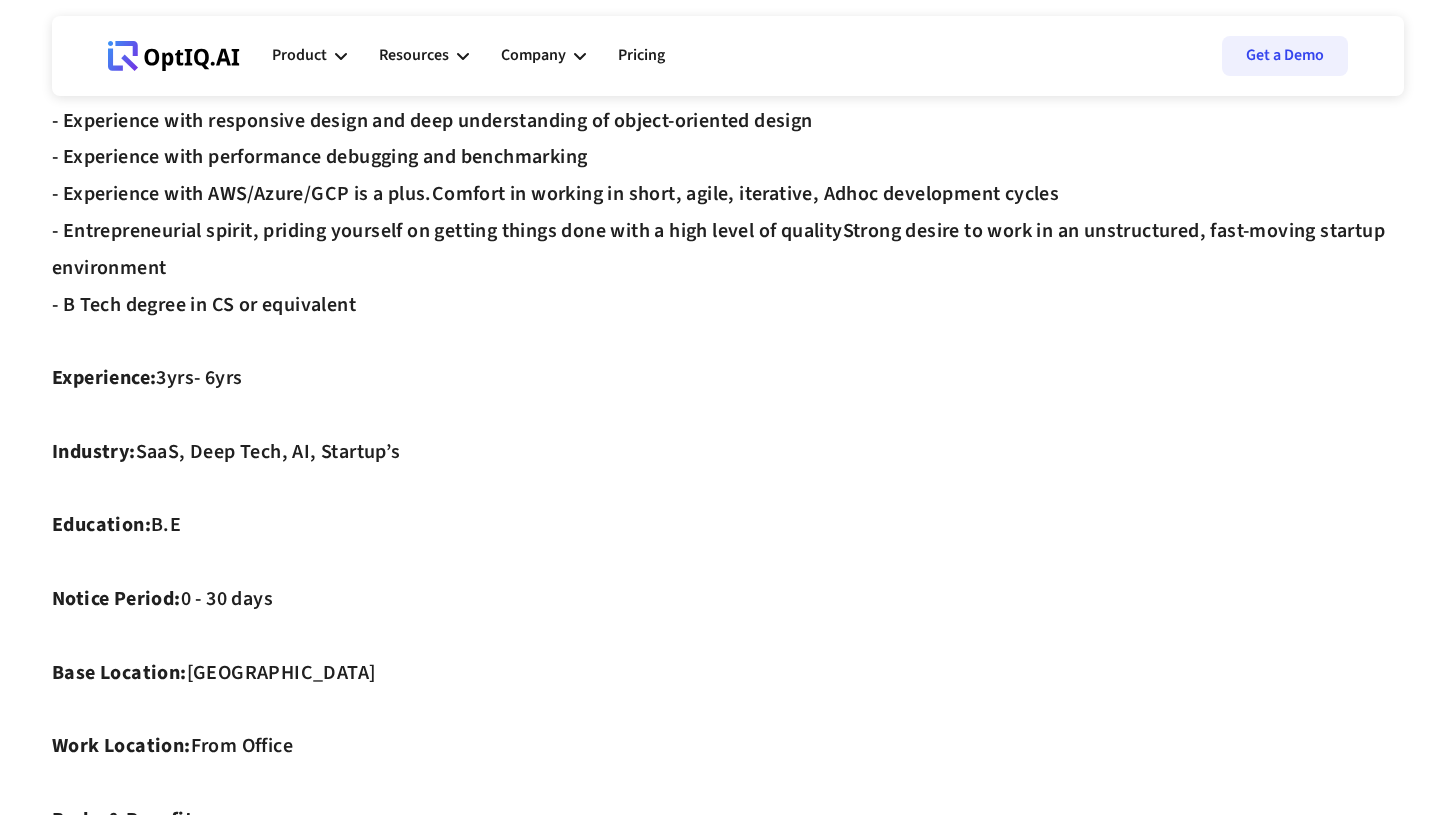 click on "Description : This is an amazing opportunity to be a founding engineer in a high-growth, high-potential startup. In this role, you will be responsible for designing, developing and delivering the frontend user interface of OptIQ. At OptIQ, we believe in a UX-first engineering approach across the organization. In this role, you will be responsible for writing clean, killer code to create fantastic and user-friendly experiences. You will be involved in all aspects of product design and user experience and will lead turning wireframes into polished and beautiful user interfaces. You will be working with a team of dynamic engineers who take pride in solving complex problems. We're seeking A players to work with A players. We're a high-growth company on a once-in-a-lifetime journey to revolutionize the DevSecOps tool. Be a part of it. ‍ Roles & Responsibilities (what you will do): - Passion for designing elegant experiences that are approachable and just a bit playful - B Tech degree in CS or equivalent  B.E ‍" at bounding box center [728, 415] 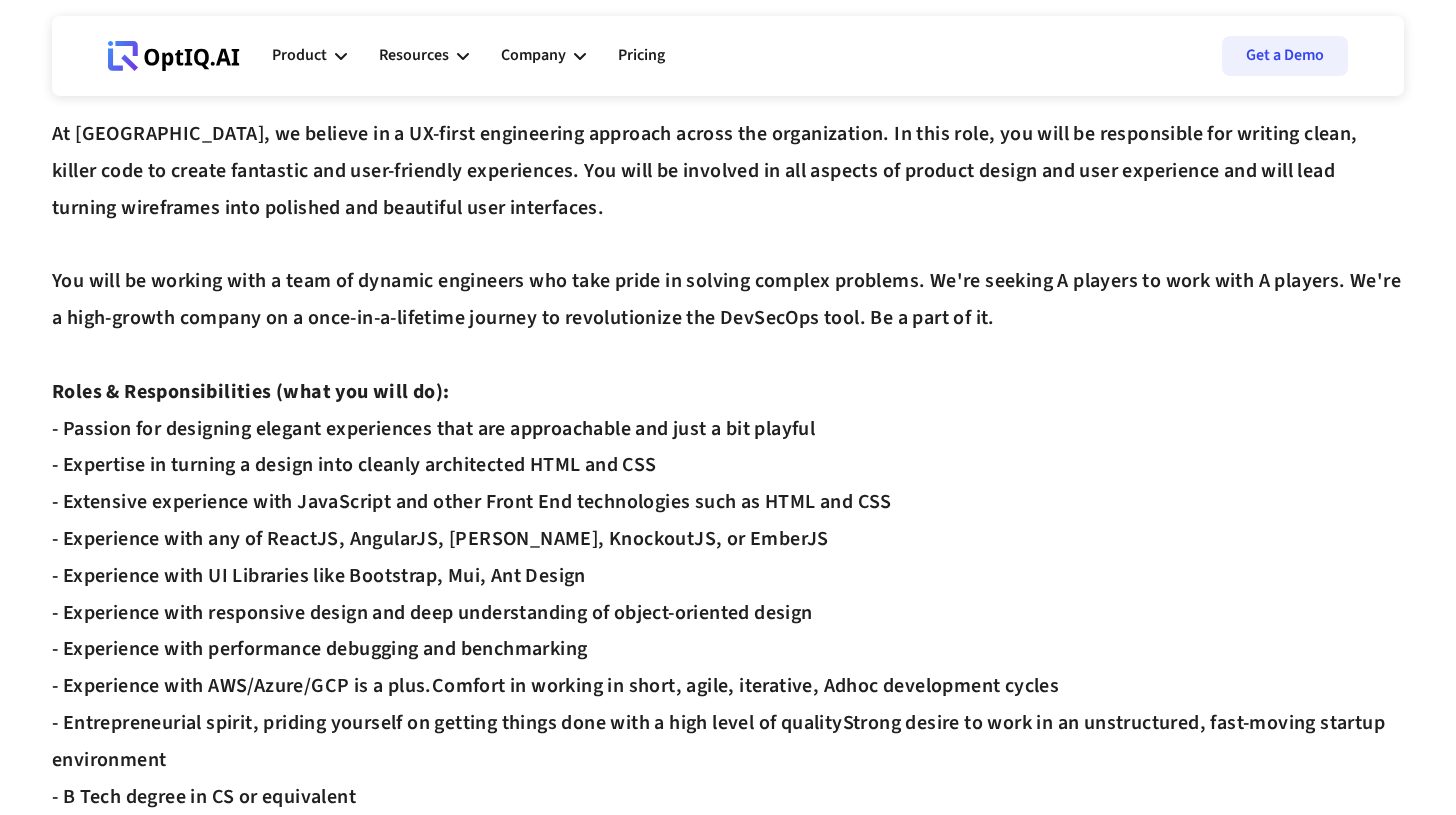 scroll, scrollTop: 214, scrollLeft: 0, axis: vertical 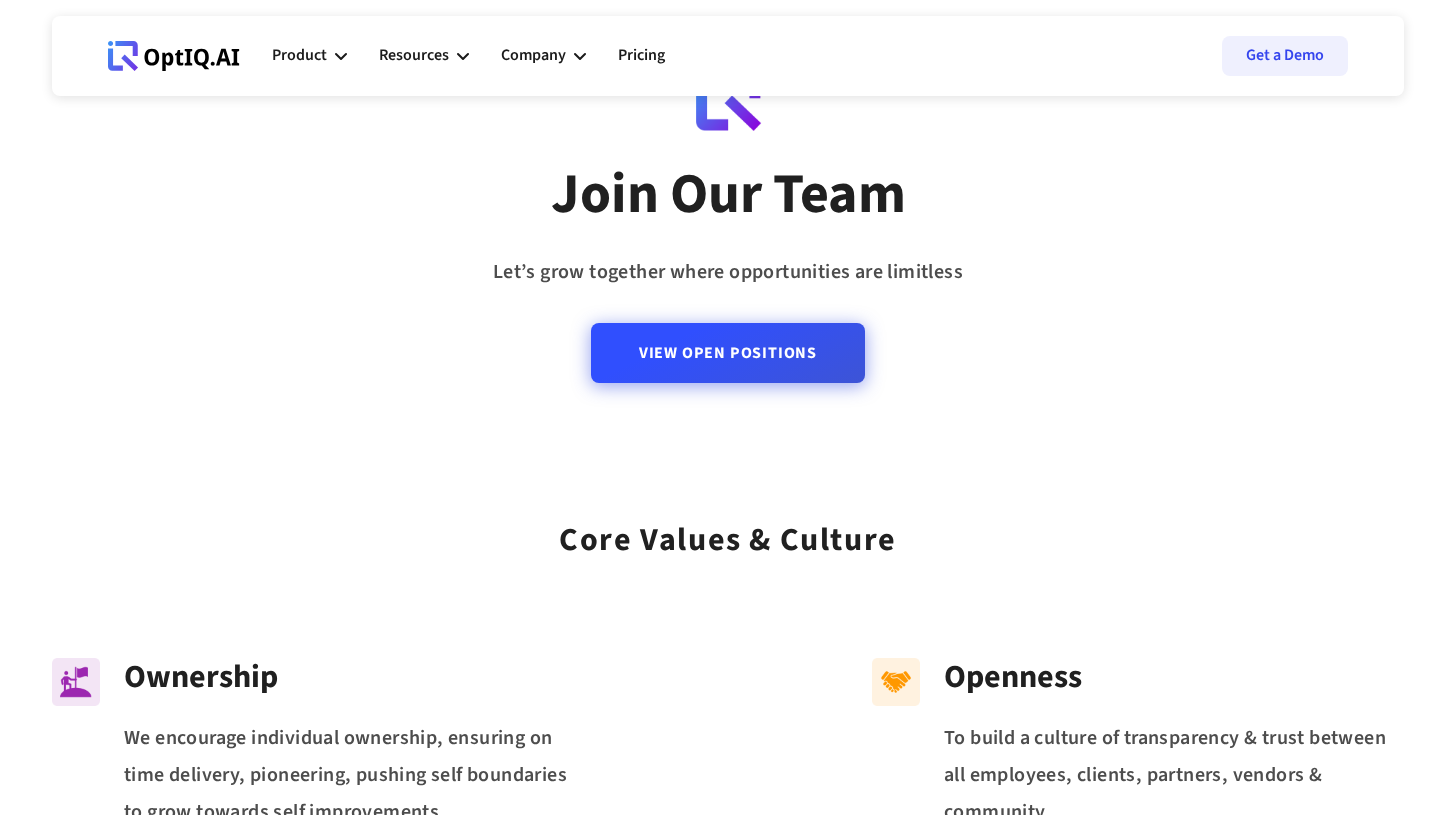 click on "View Open Positions" at bounding box center (728, 353) 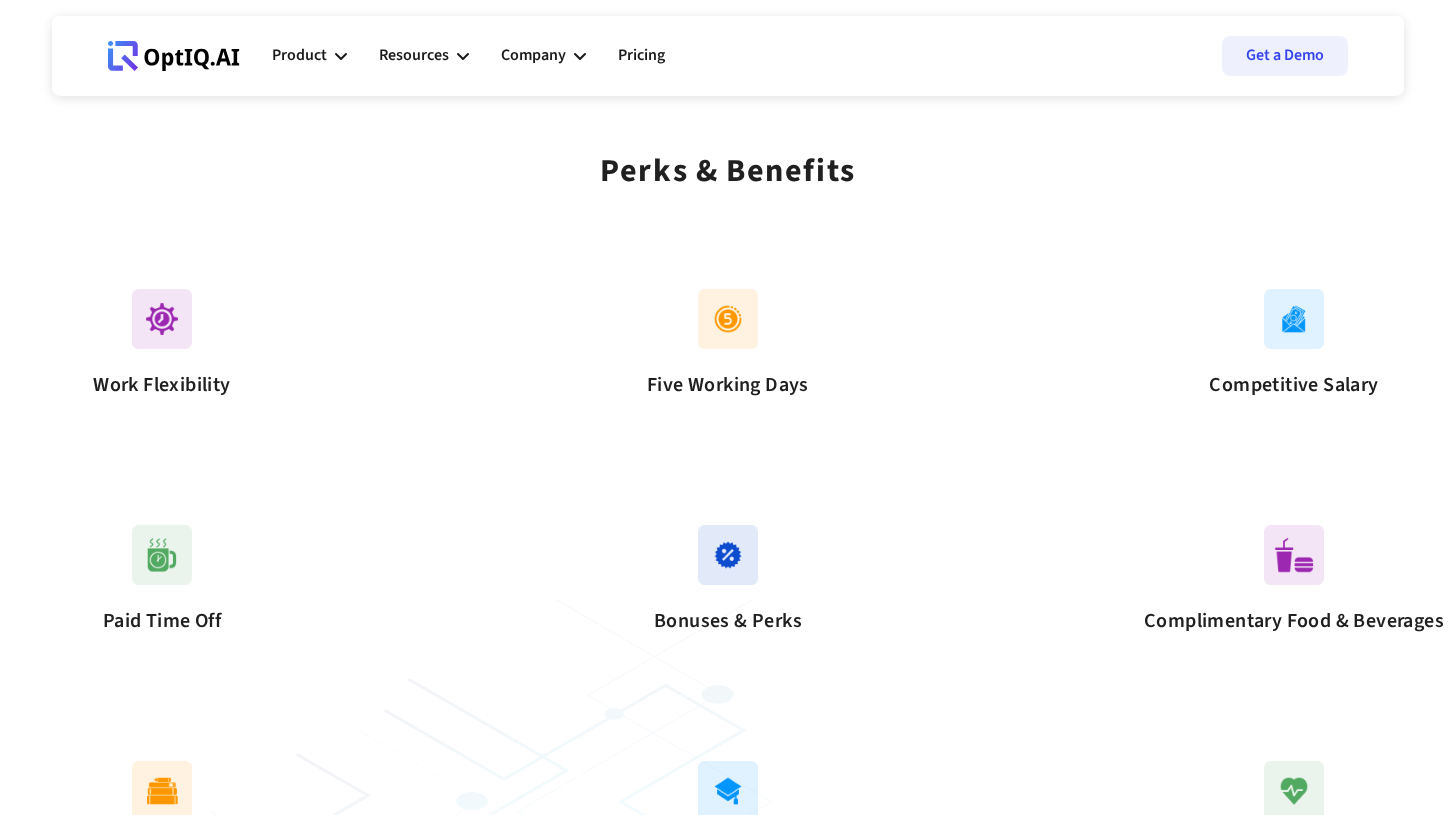 scroll, scrollTop: 1220, scrollLeft: 0, axis: vertical 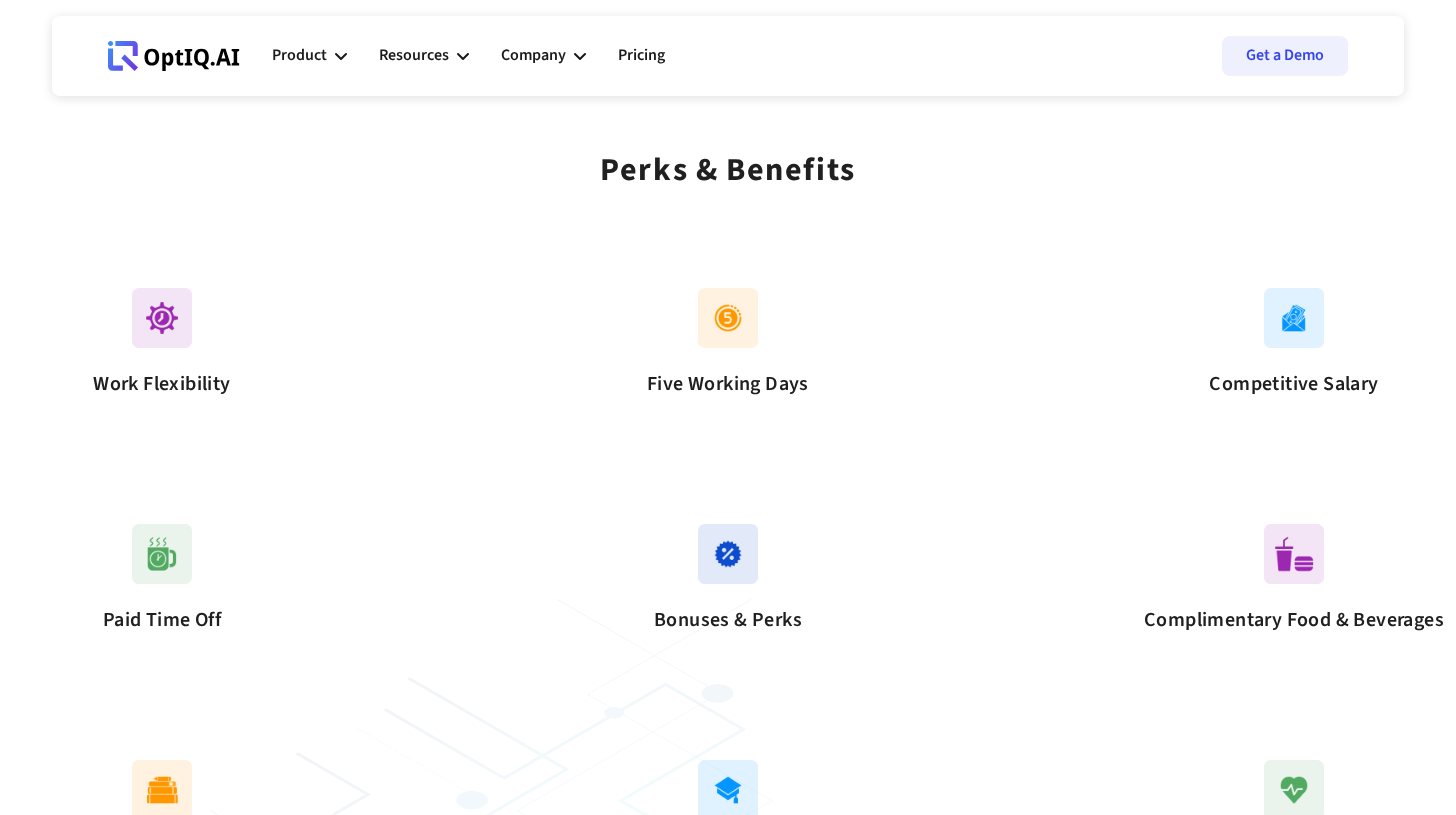 click on "Five Working Days" at bounding box center (728, 384) 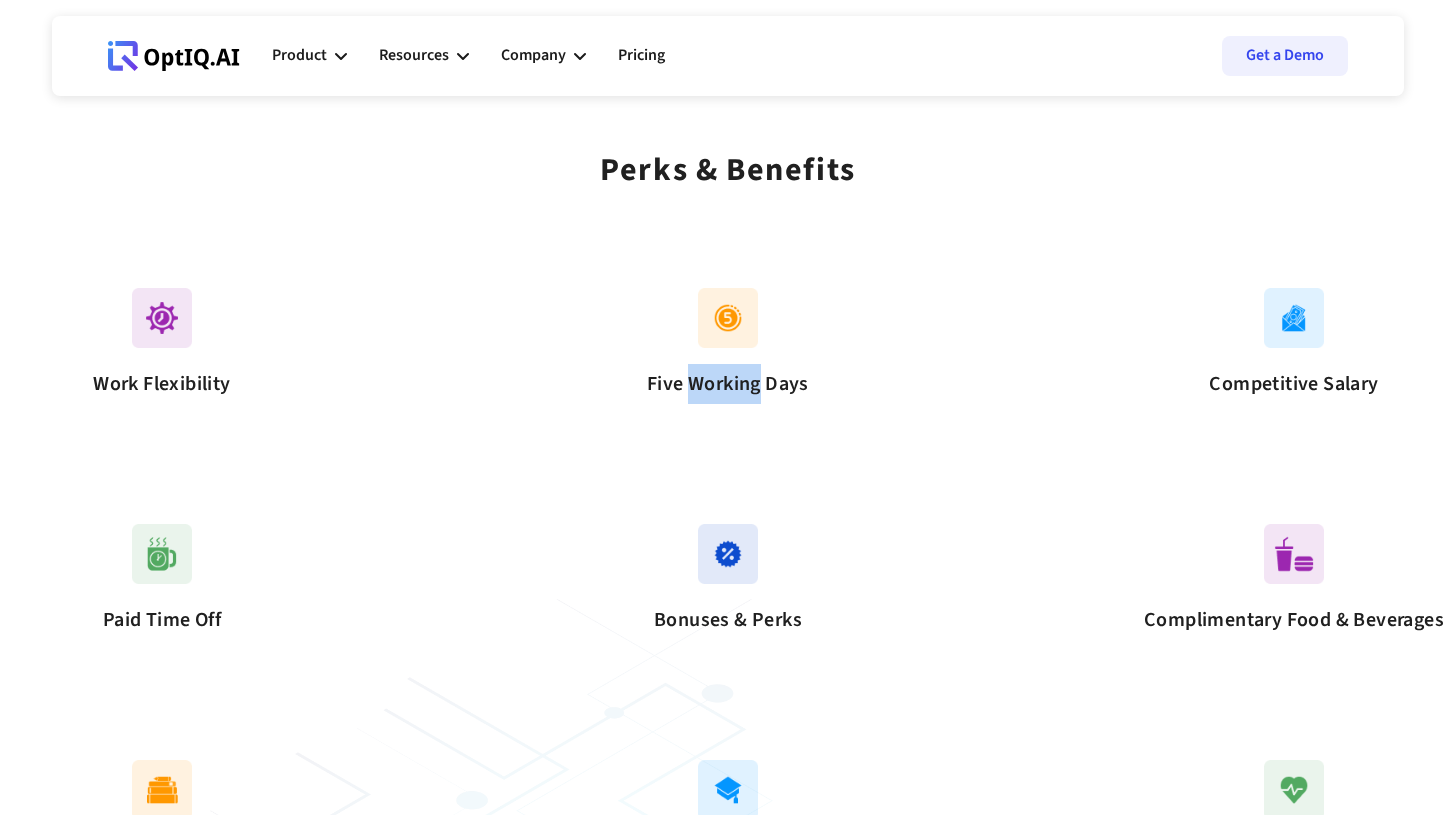 click on "Five Working Days" at bounding box center [728, 384] 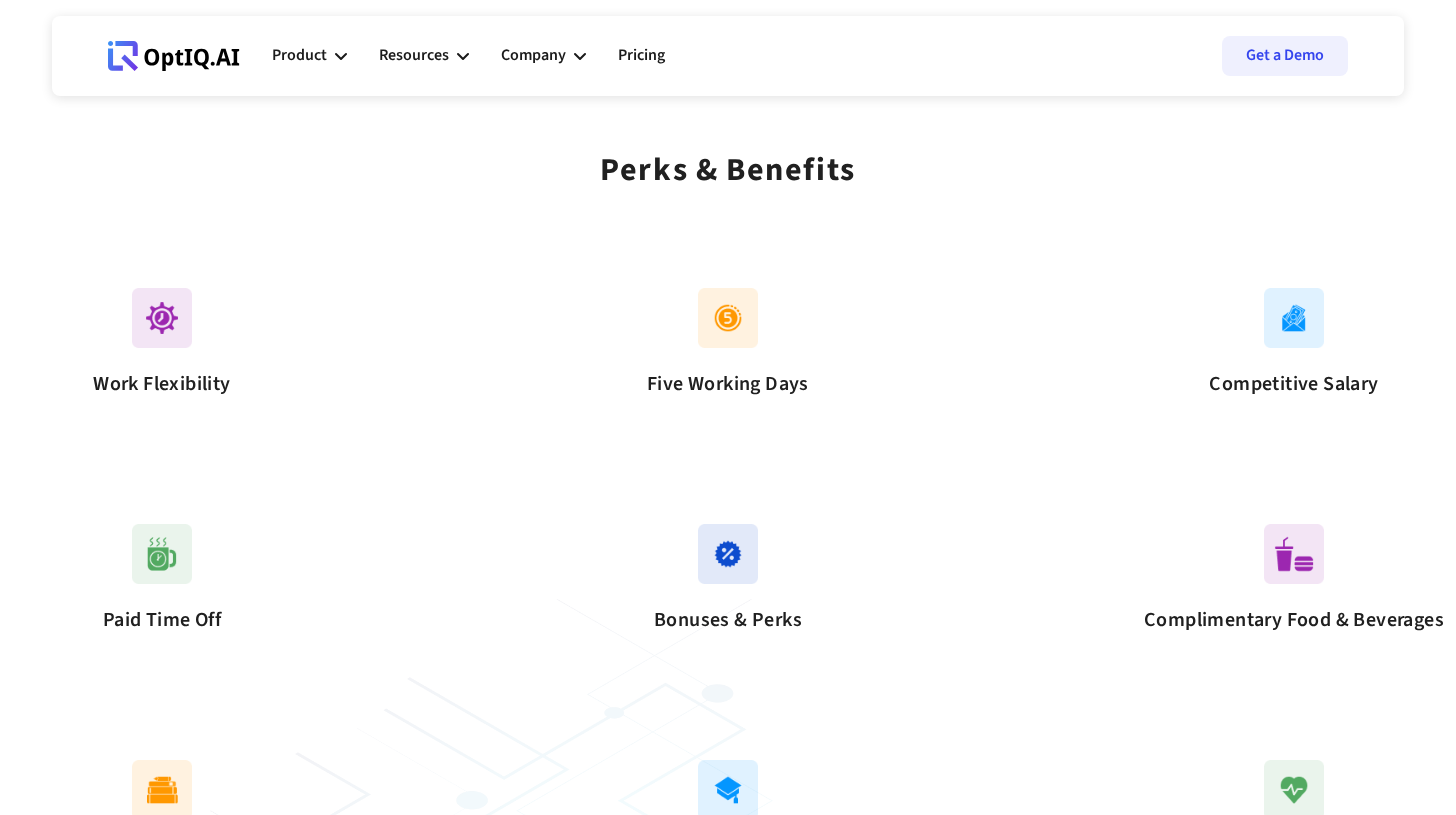 click on "Five Working Days" at bounding box center (728, 384) 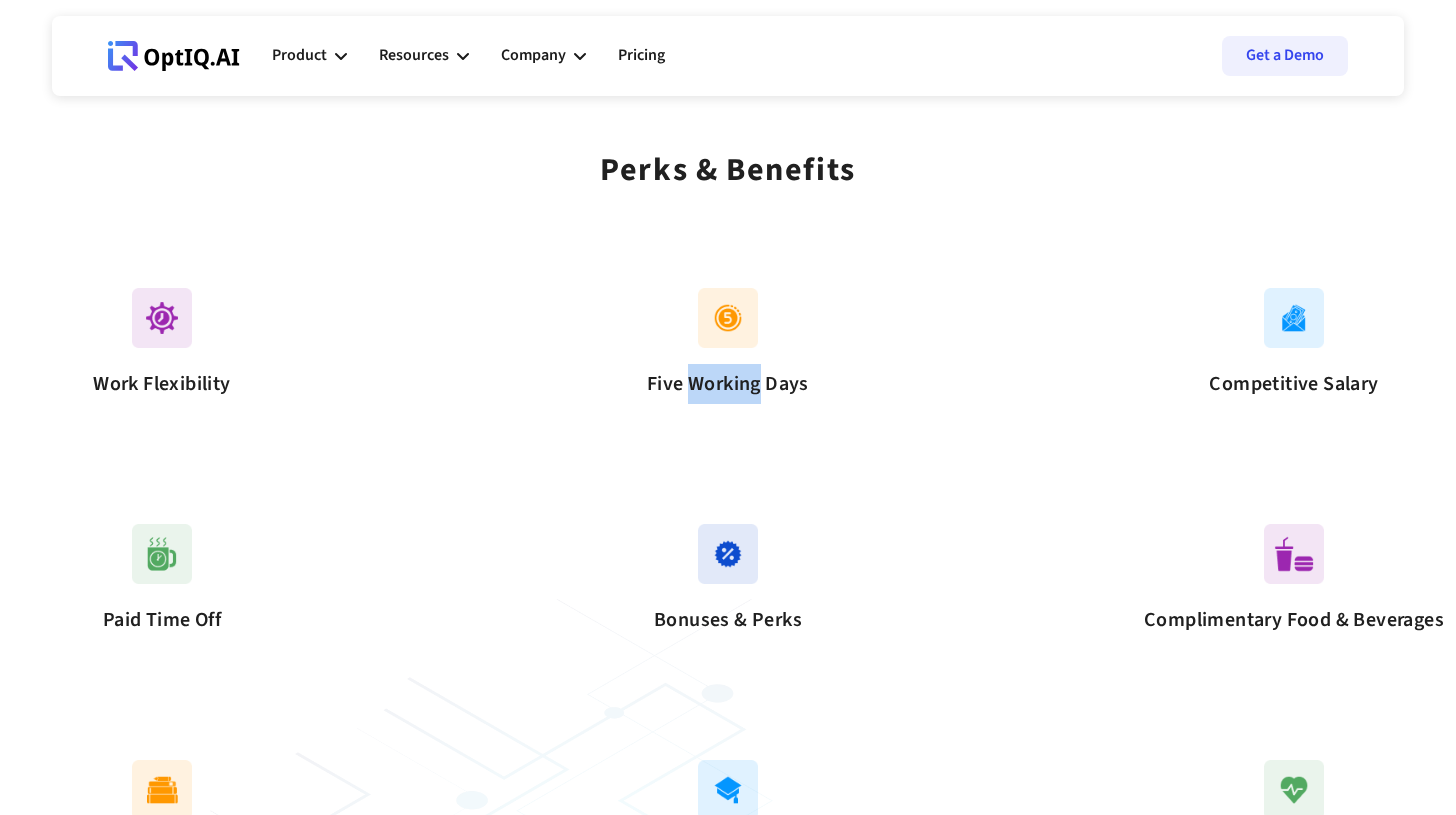click on "Five Working Days" at bounding box center [728, 384] 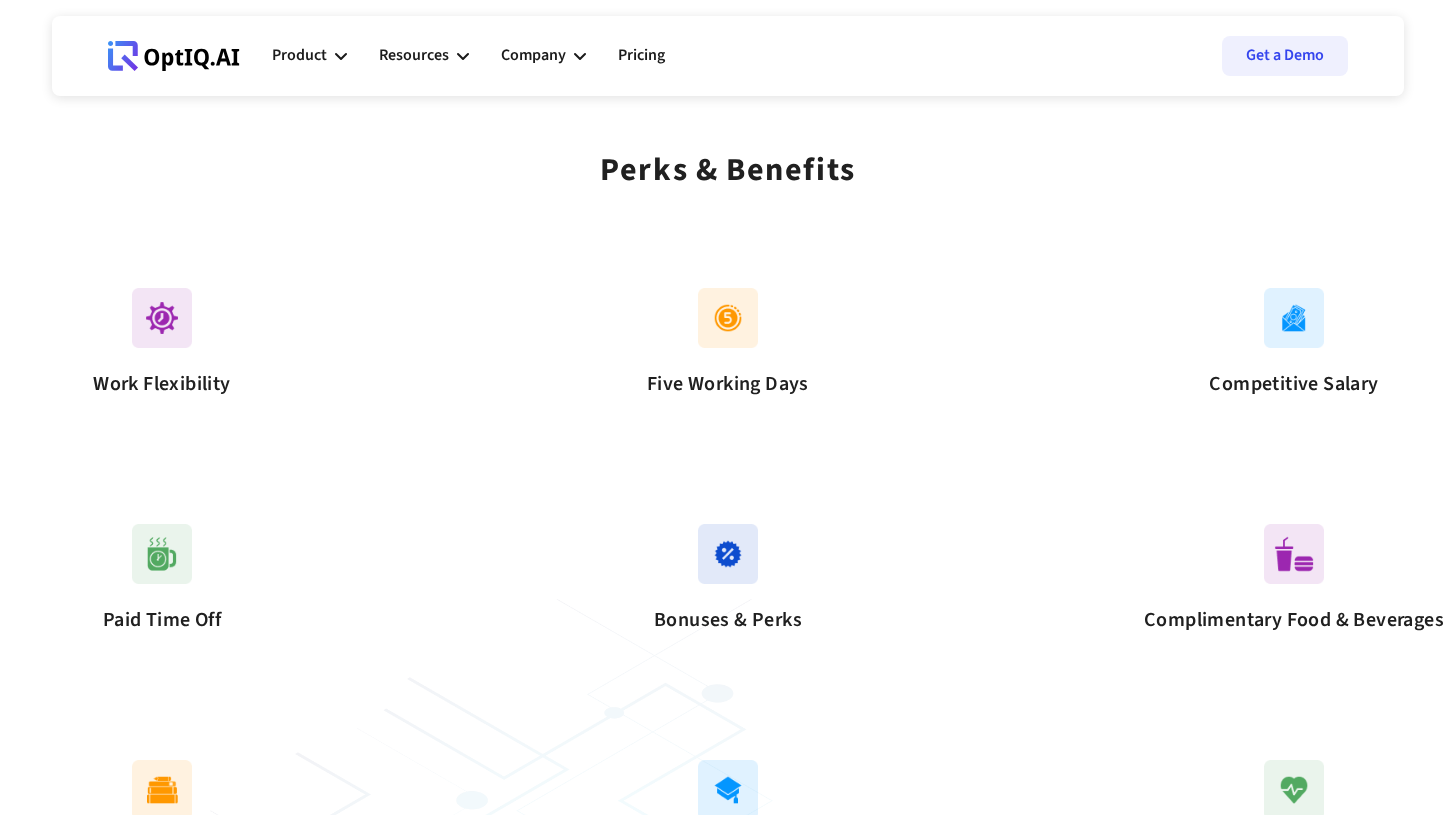 click on "Five Working Days" at bounding box center (728, 384) 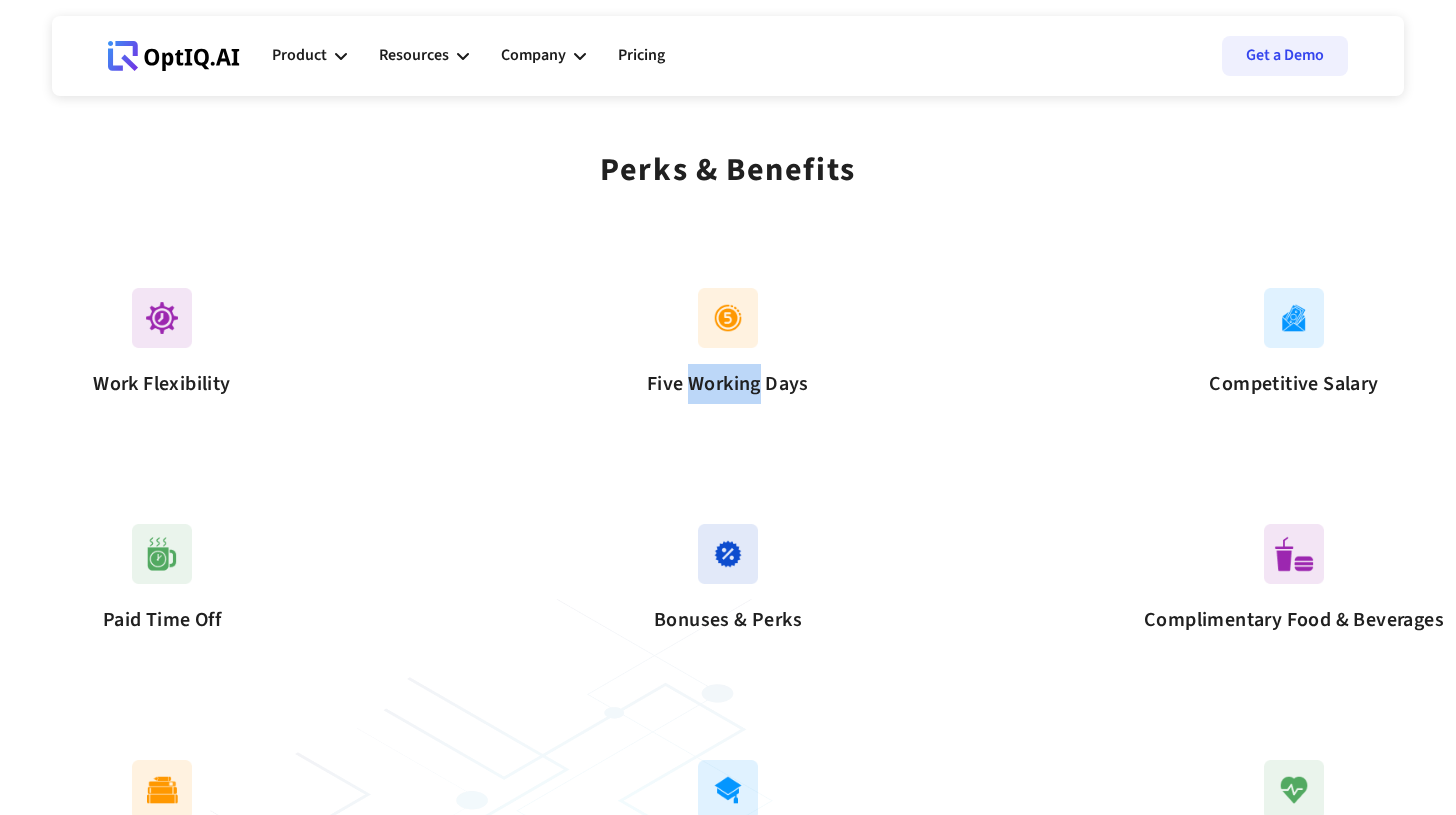 click on "Five Working Days" at bounding box center [728, 384] 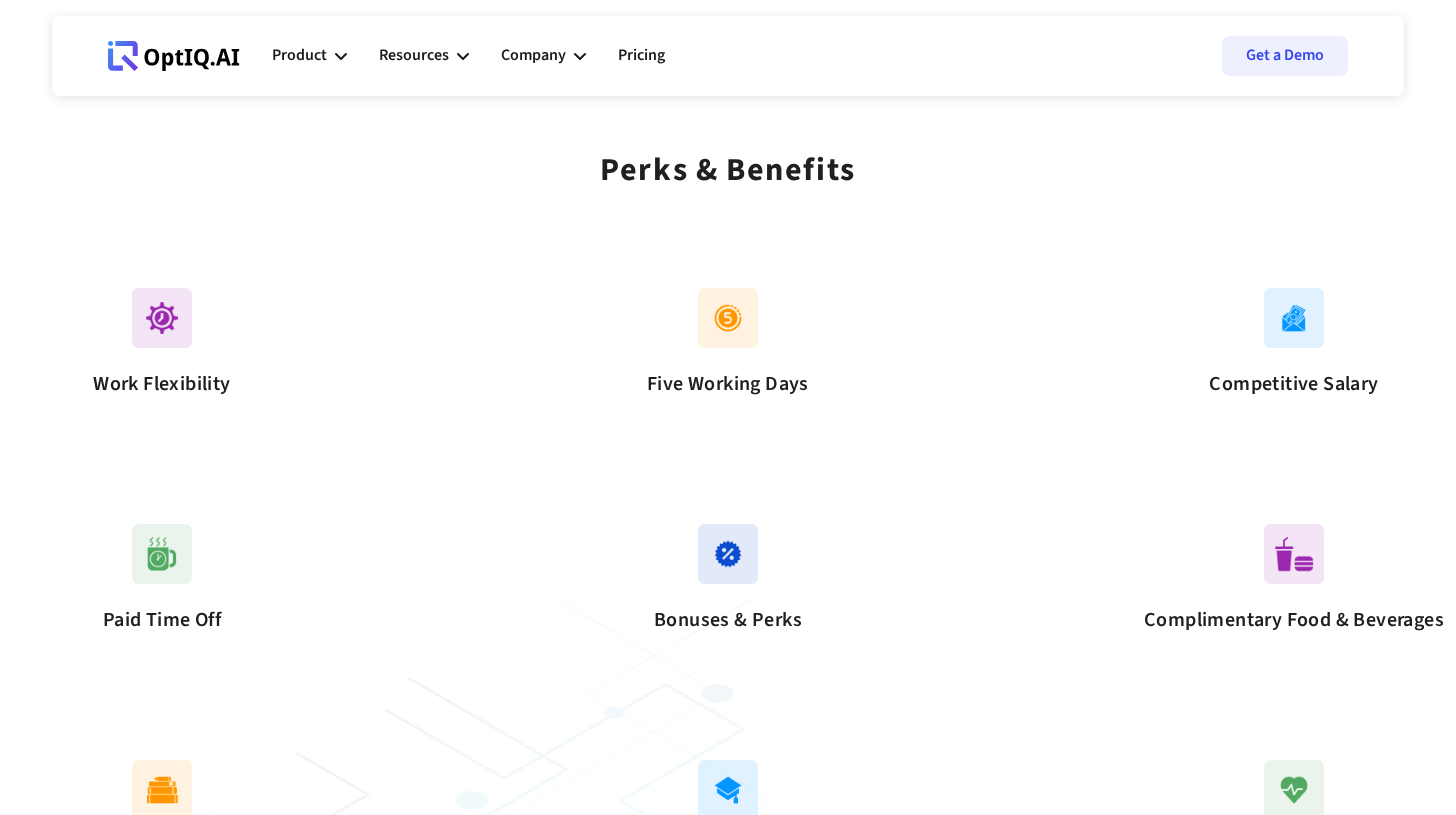 click on "Five Working Days" at bounding box center [728, 384] 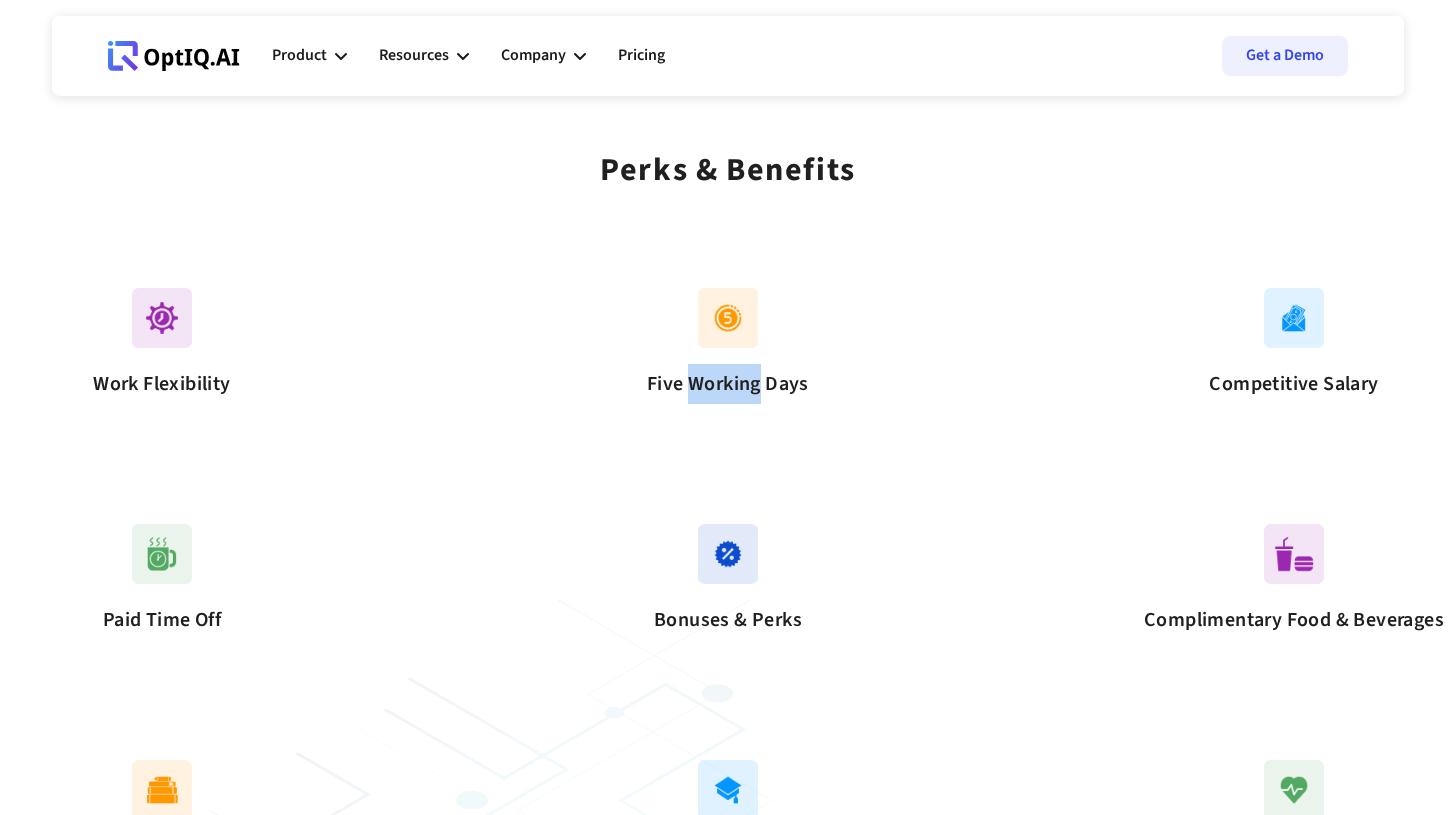 click on "Five Working Days" at bounding box center (728, 384) 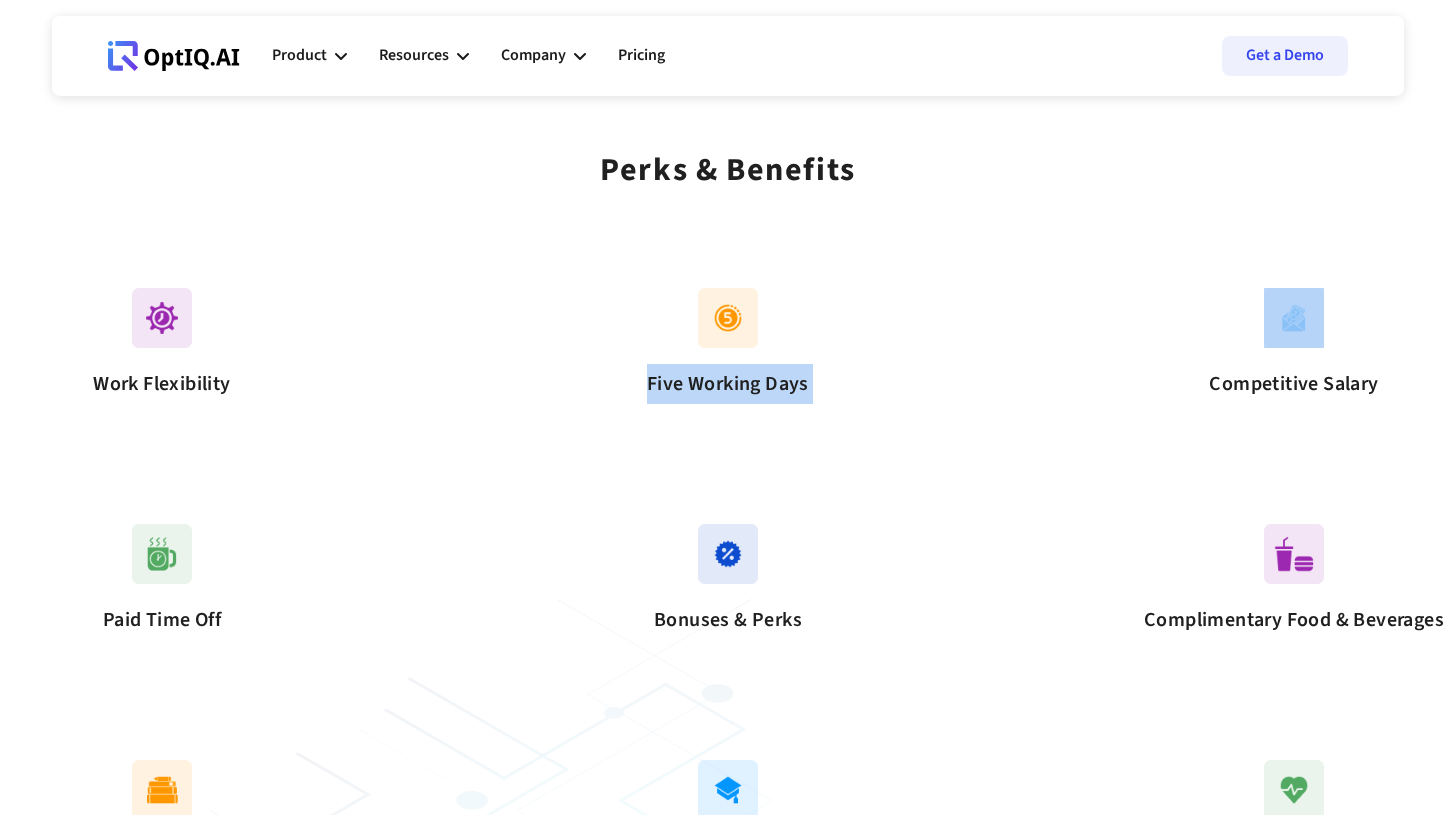 click on "Five Working Days" at bounding box center [728, 384] 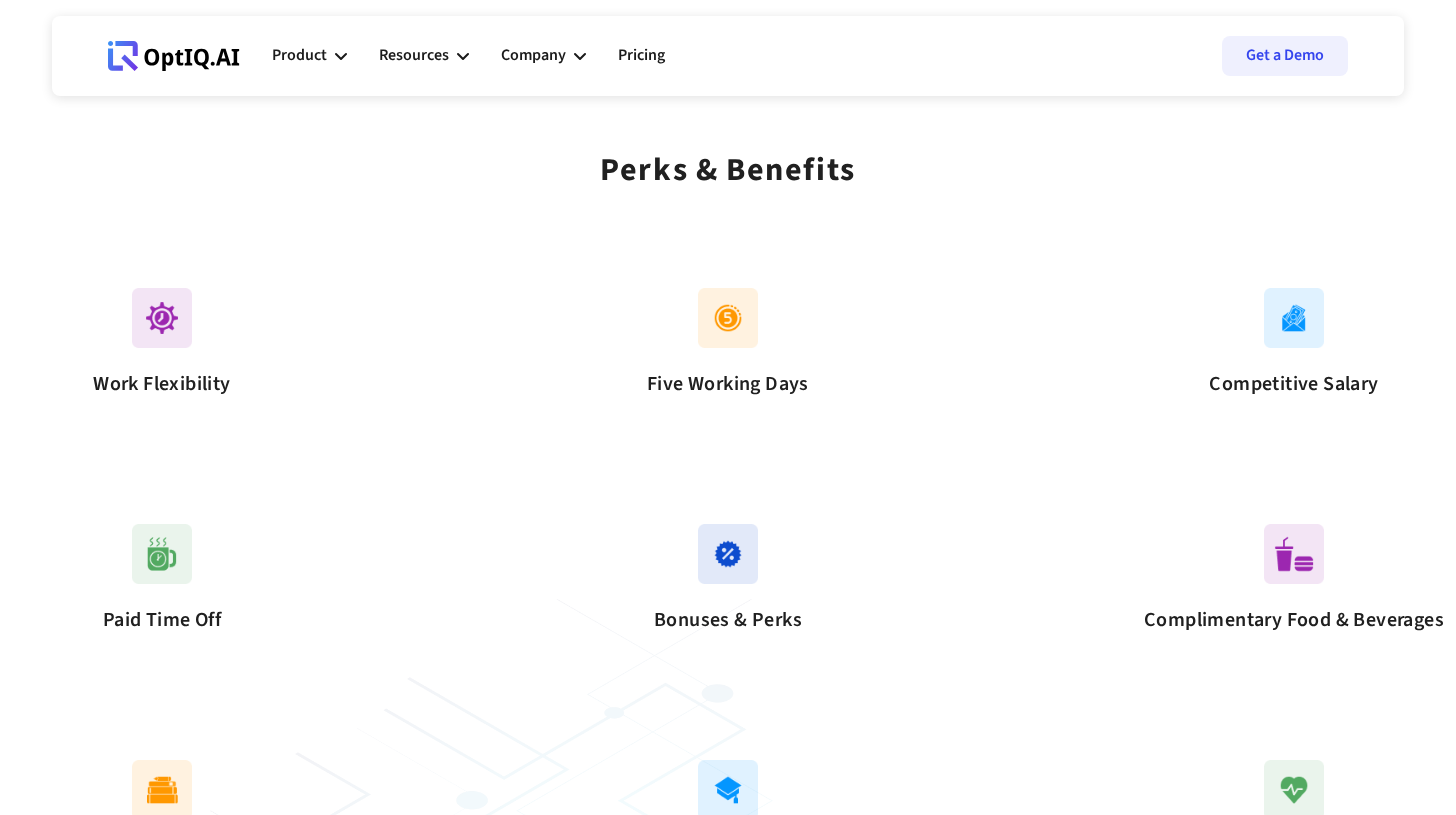 click on "Five Working Days" at bounding box center [728, 384] 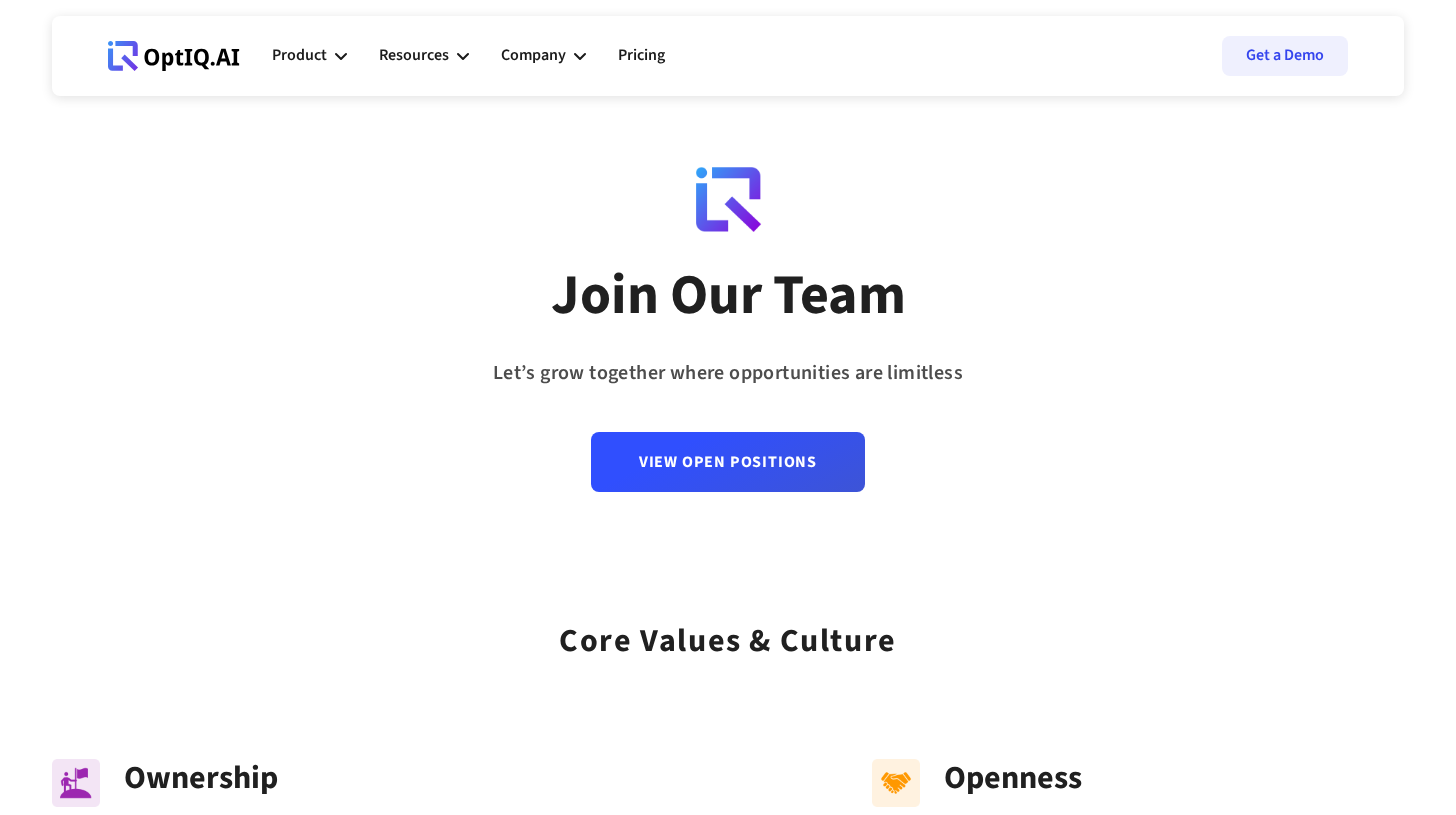 scroll, scrollTop: 0, scrollLeft: 0, axis: both 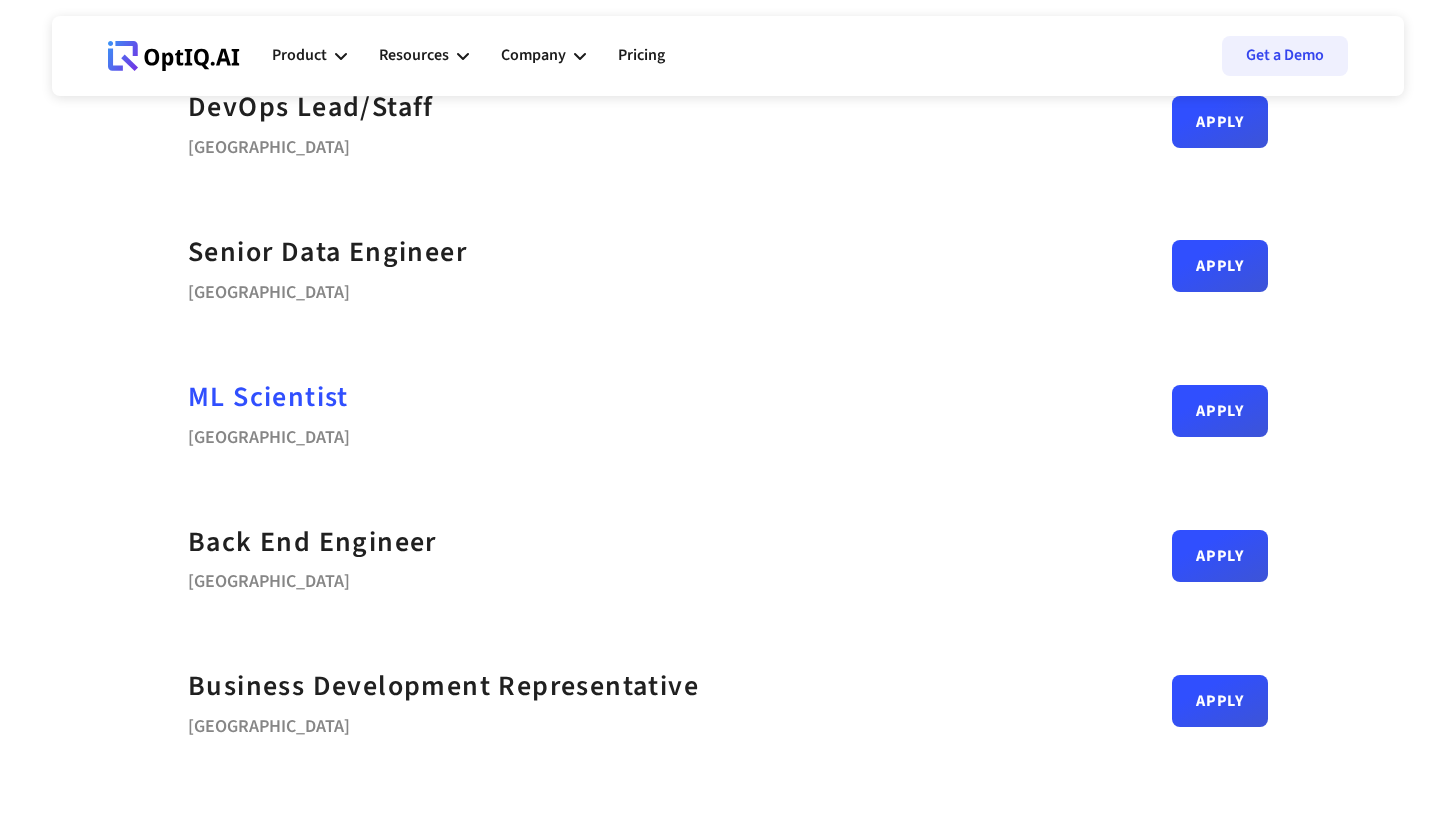 click on "ML Scientist" at bounding box center (268, 397) 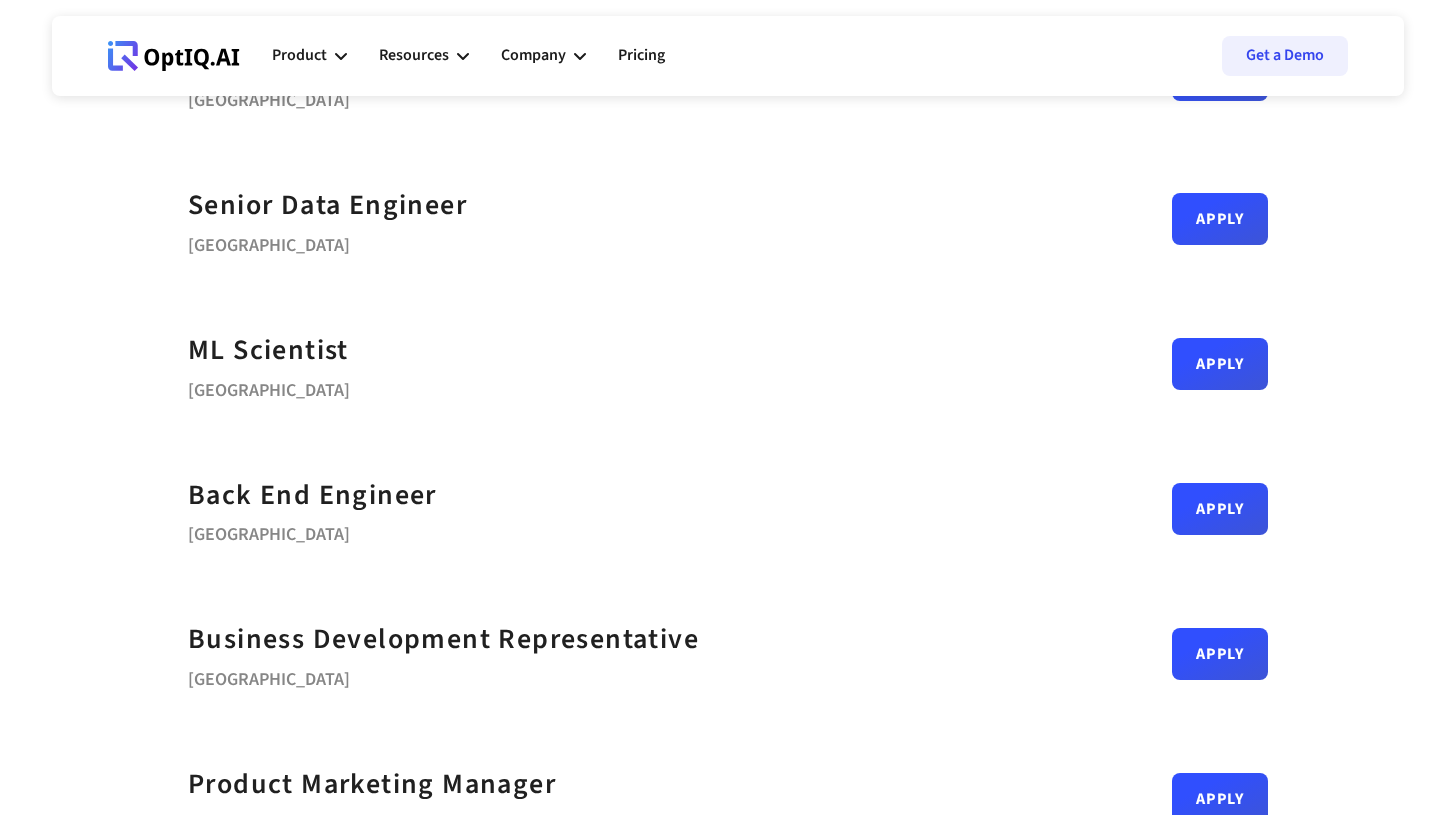 scroll, scrollTop: 56, scrollLeft: 0, axis: vertical 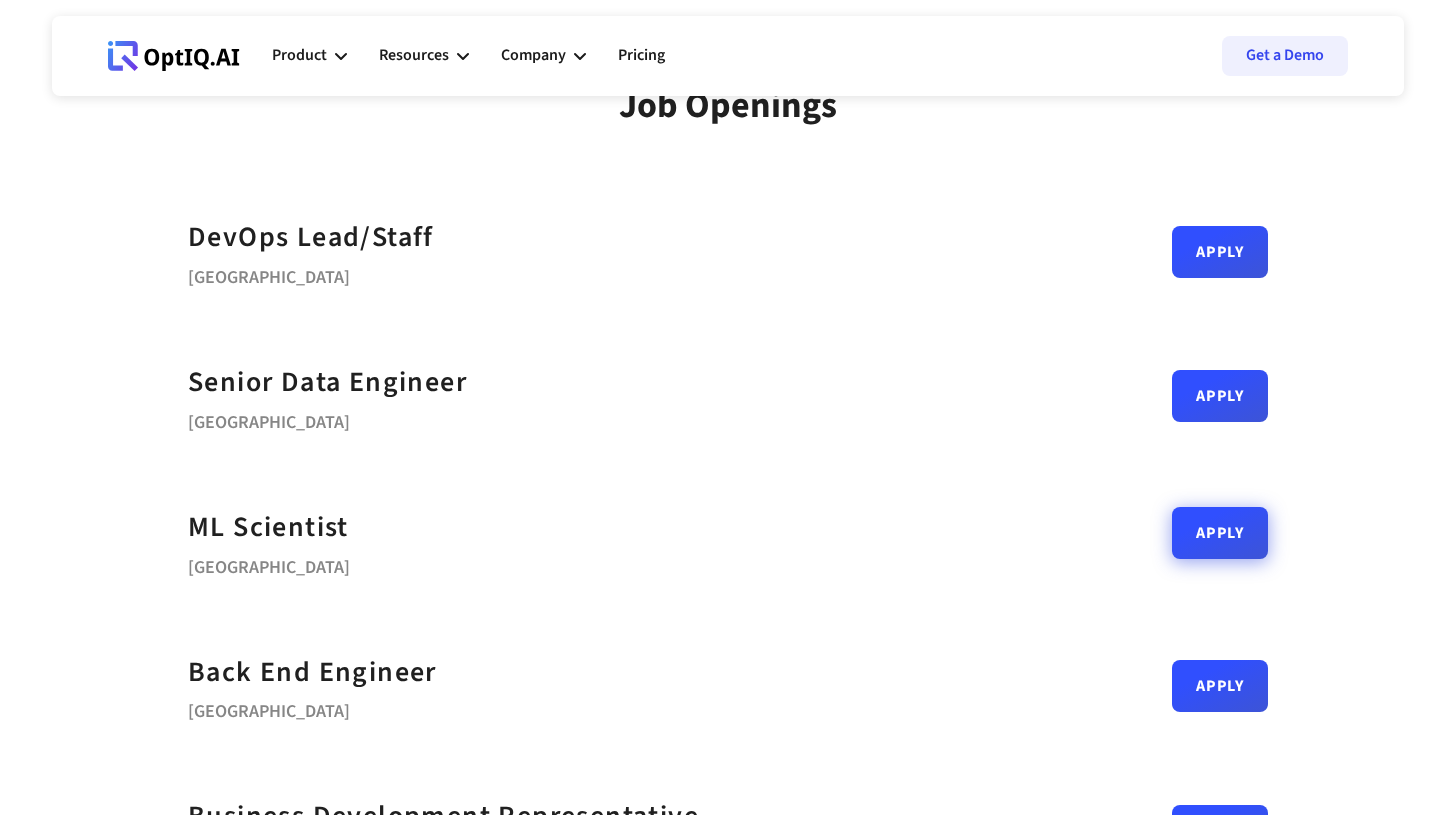 click on "Apply" at bounding box center (1220, 533) 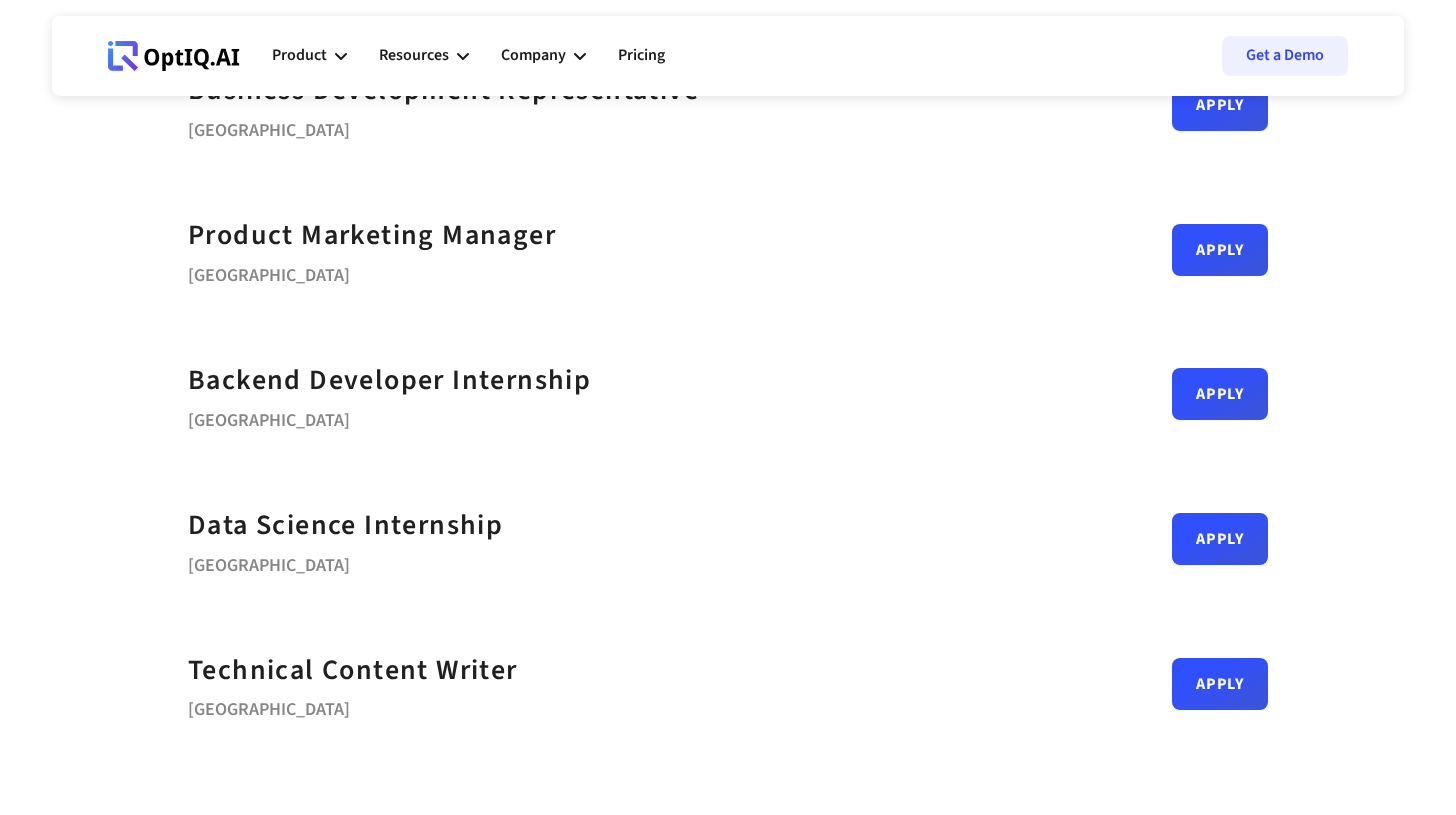 scroll, scrollTop: 905, scrollLeft: 0, axis: vertical 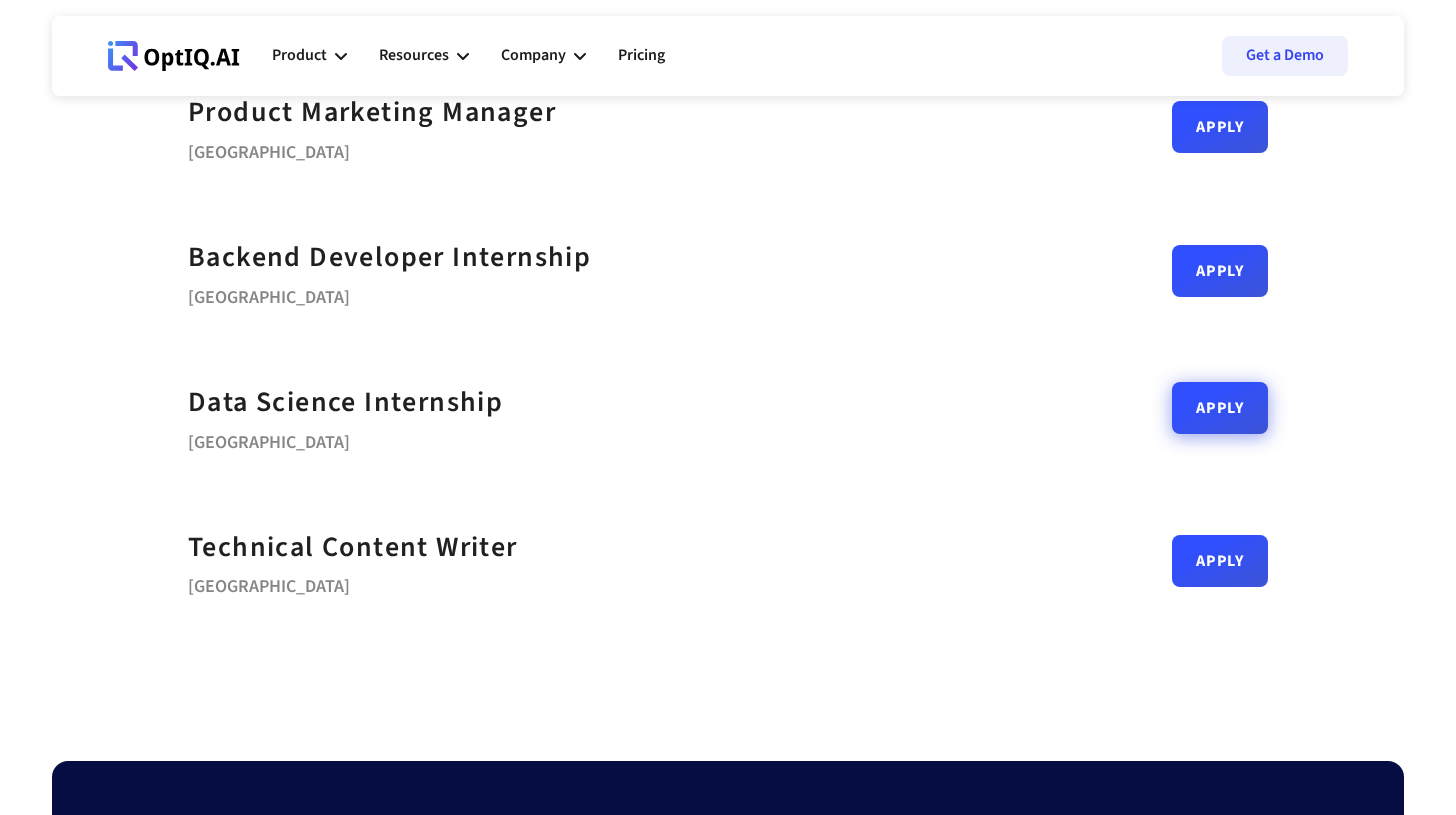 click on "Apply" at bounding box center [1220, 408] 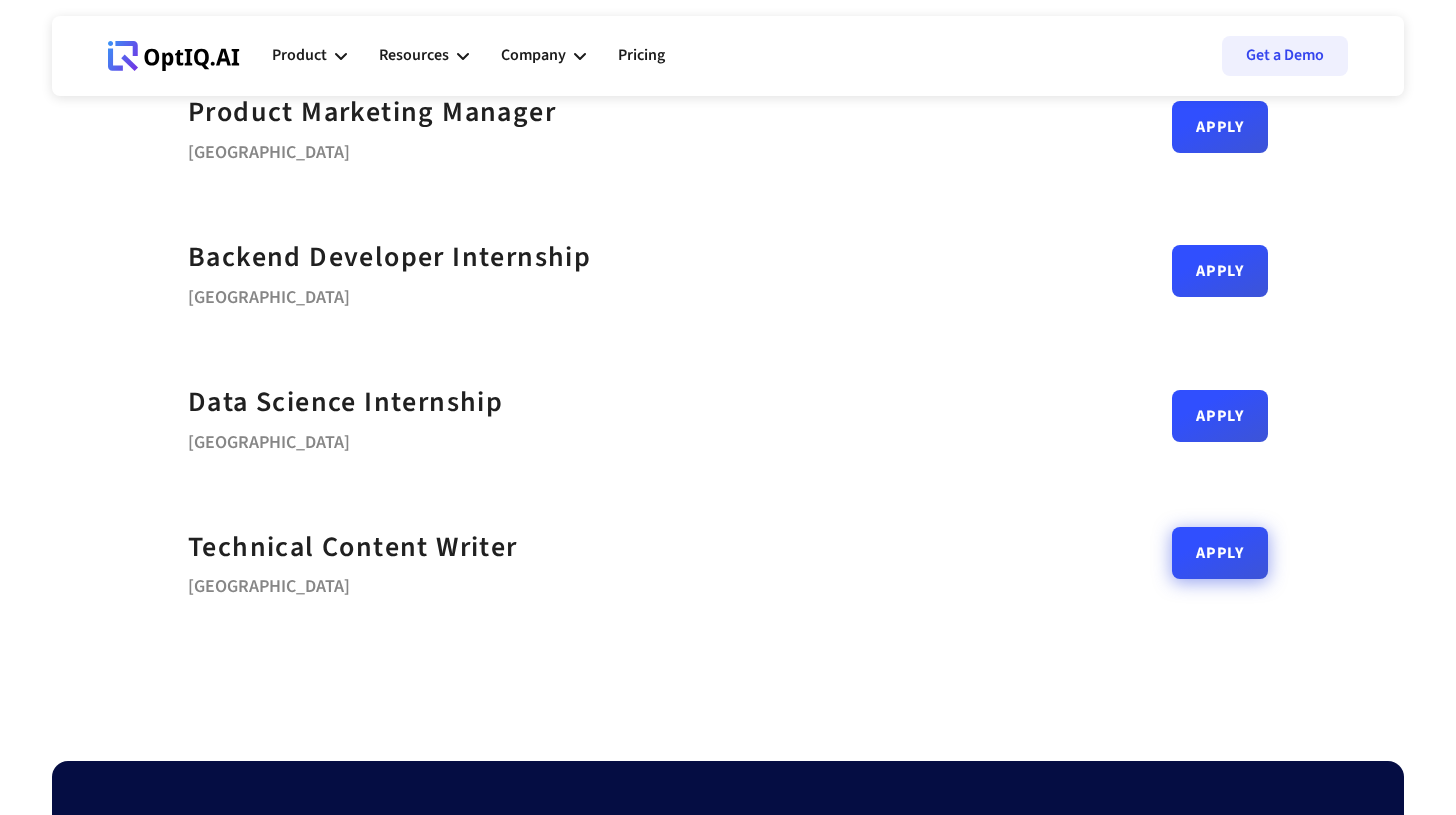 click on "Apply" at bounding box center [1220, 553] 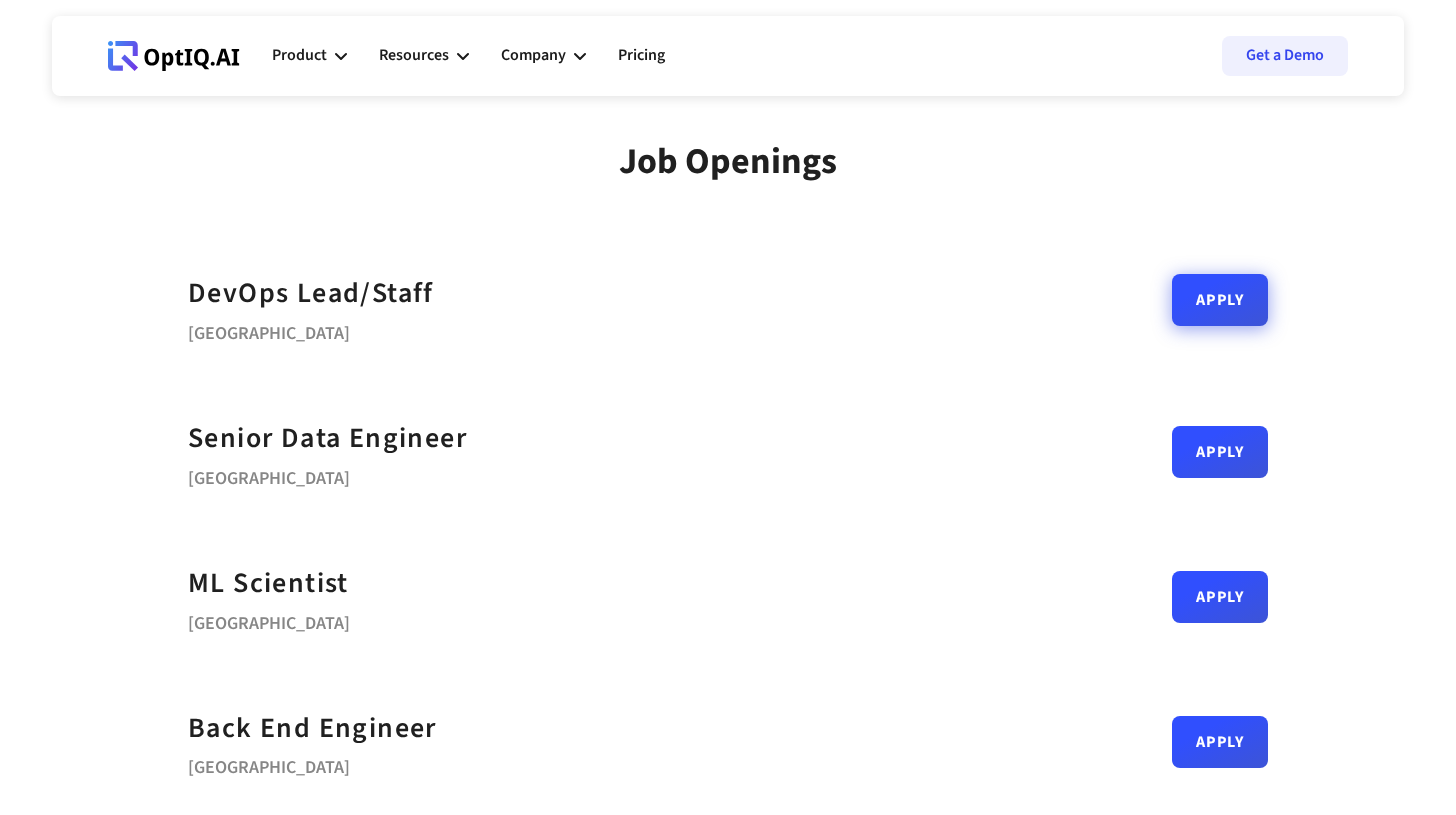 scroll, scrollTop: 0, scrollLeft: 0, axis: both 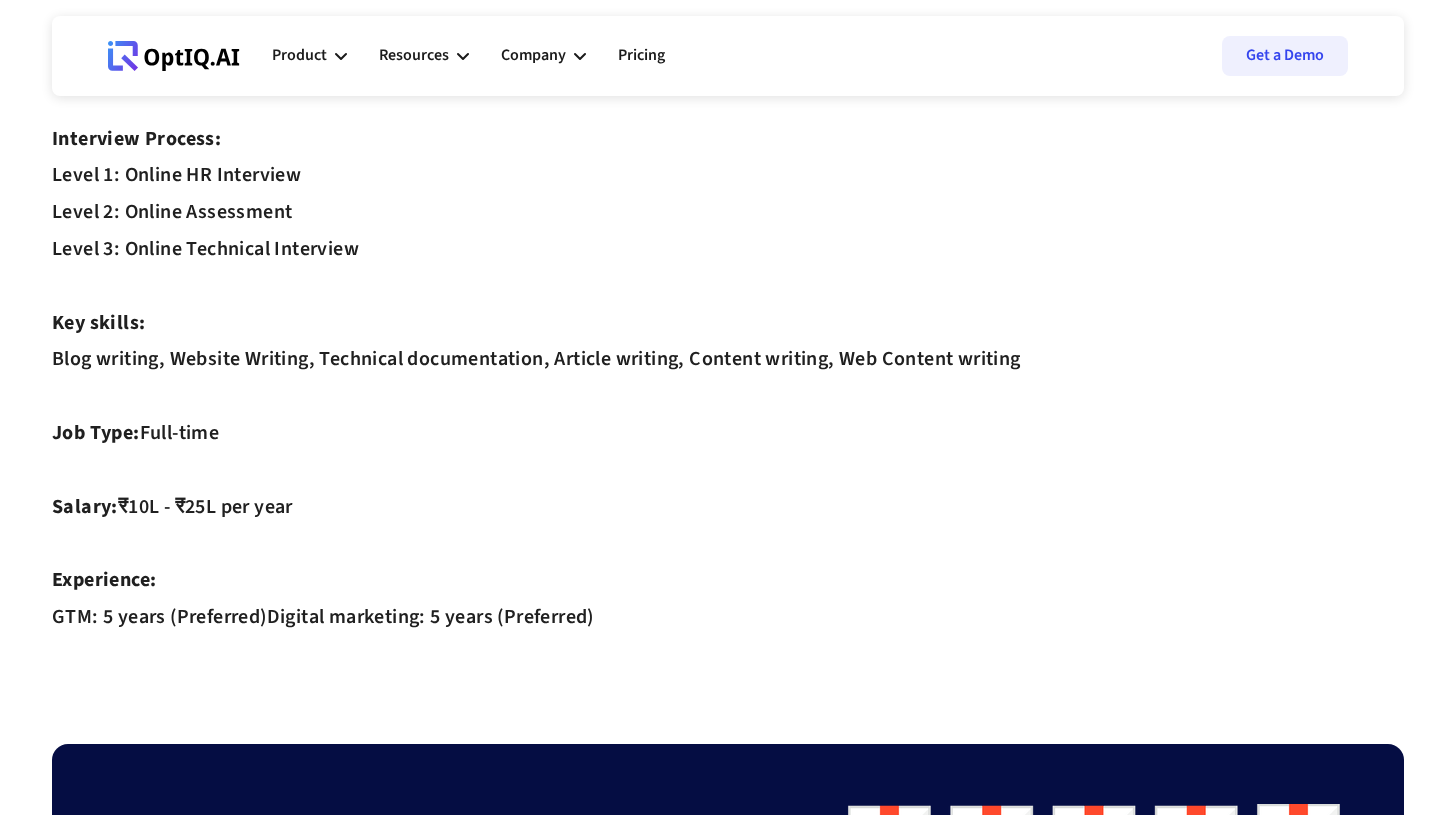 click on "Description We are looking for a candidate with prior experience in Technical Content writing (Data Security, Cyber Security, DevOps, Cloud, Others) and passionate about uniquely developing effective content and should carry an impeccable grasp of the English language, including idioms and current trends in slang and expressions in a most engaging manner. Roles & Responsibilities: · Preference will be given to those with a strong writing portfolio and relevant work experience/[DEMOGRAPHIC_DATA] in IT services industries. · Develop, write and edit the content to read, error-free, and is formatted for SEO, including blog posts, promotional material, informational guides, PR and social media posts. · Ensure all sections of company websites are updated with fresh content regularly. · Quick grasping prowess, with an eagerness to learn and contribute. Analyze current content and make improvements as necessary. ‍ Educational Qualification: ‍ Job Location:  [GEOGRAPHIC_DATA] (HSR Layout) ‍ Interview Process: ‍ Job Type:" at bounding box center [728, 65] 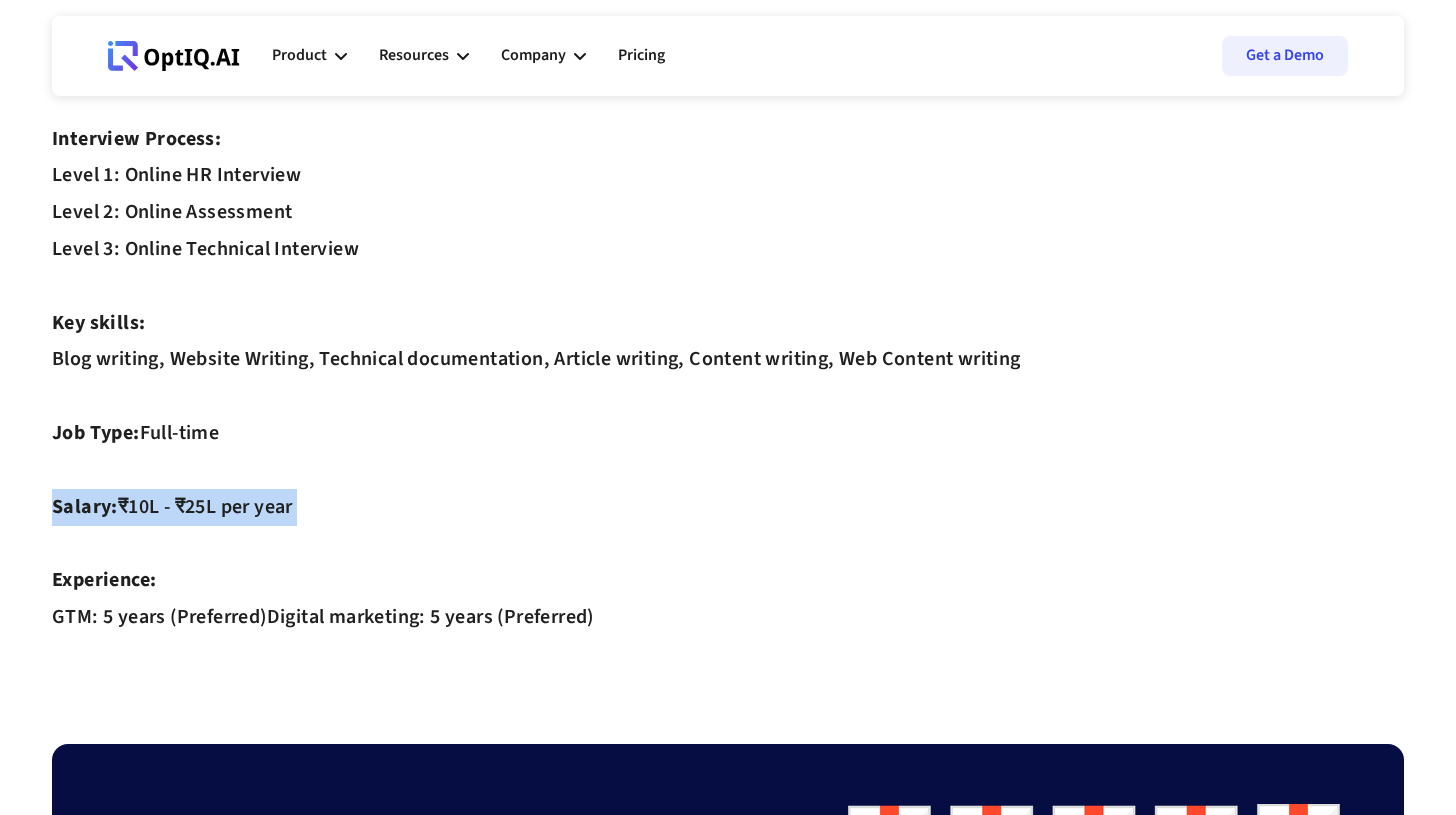 click on "Description We are looking for a candidate with prior experience in Technical Content writing (Data Security, Cyber Security, DevOps, Cloud, Others) and passionate about uniquely developing effective content and should carry an impeccable grasp of the English language, including idioms and current trends in slang and expressions in a most engaging manner. Roles & Responsibilities: · Preference will be given to those with a strong writing portfolio and relevant work experience/[DEMOGRAPHIC_DATA] in IT services industries. · Develop, write and edit the content to read, error-free, and is formatted for SEO, including blog posts, promotional material, informational guides, PR and social media posts. · Ensure all sections of company websites are updated with fresh content regularly. · Quick grasping prowess, with an eagerness to learn and contribute. Analyze current content and make improvements as necessary. ‍ Educational Qualification: ‍ Job Location:  [GEOGRAPHIC_DATA] (HSR Layout) ‍ Interview Process: ‍ Job Type:" at bounding box center [728, 65] 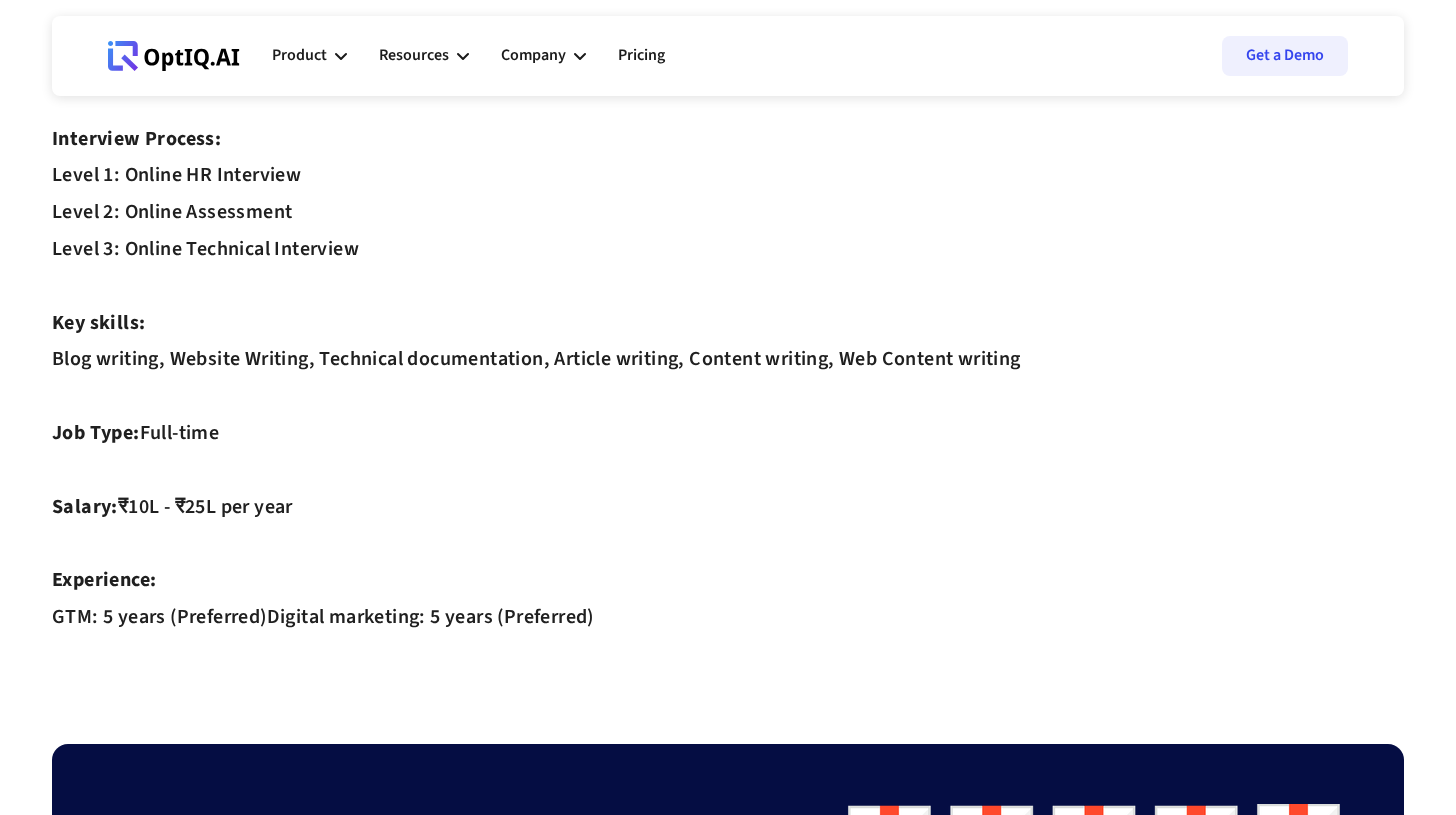 click on "Description We are looking for a candidate with prior experience in Technical Content writing (Data Security, Cyber Security, DevOps, Cloud, Others) and passionate about uniquely developing effective content and should carry an impeccable grasp of the English language, including idioms and current trends in slang and expressions in a most engaging manner. Roles & Responsibilities: · Preference will be given to those with a strong writing portfolio and relevant work experience/internship in IT services industries. · Develop, write and edit the content to read, error-free, and is formatted for SEO, including blog posts, promotional material, informational guides, PR and social media posts. · Ensure all sections of company websites are updated with fresh content regularly. · Quick grasping prowess, with an eagerness to learn and contribute. Analyze current content and make improvements as necessary. ‍ Educational Qualification: ‍ Job Location:  Bangalore (HSR Layout) ‍ Interview Process: ‍ Job Type:" at bounding box center [728, 65] 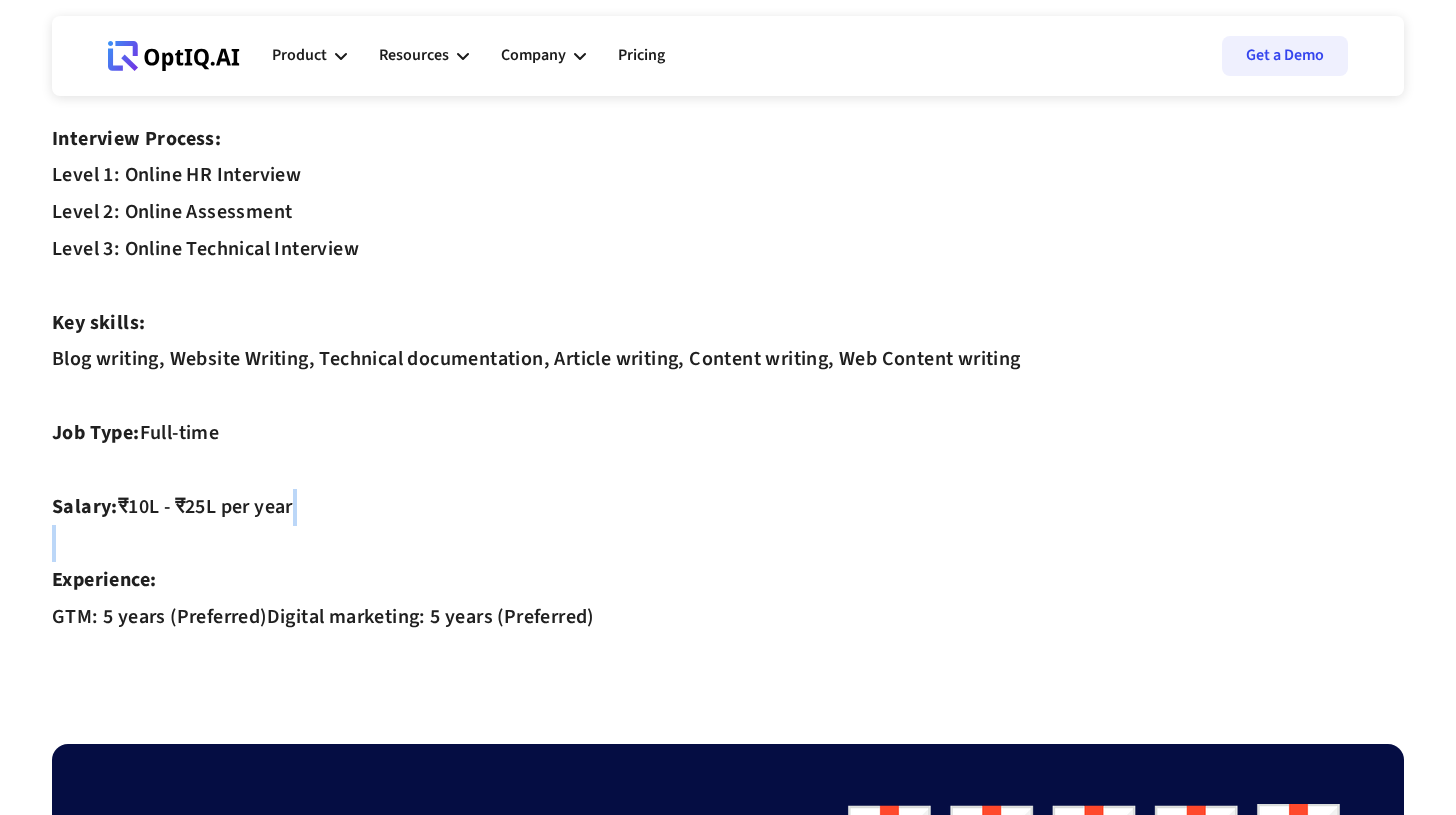 click on "Description We are looking for a candidate with prior experience in Technical Content writing (Data Security, Cyber Security, DevOps, Cloud, Others) and passionate about uniquely developing effective content and should carry an impeccable grasp of the English language, including idioms and current trends in slang and expressions in a most engaging manner. Roles & Responsibilities: · Preference will be given to those with a strong writing portfolio and relevant work experience/internship in IT services industries. · Develop, write and edit the content to read, error-free, and is formatted for SEO, including blog posts, promotional material, informational guides, PR and social media posts. · Ensure all sections of company websites are updated with fresh content regularly. · Quick grasping prowess, with an eagerness to learn and contribute. Analyze current content and make improvements as necessary. ‍ Educational Qualification: ‍ Job Location:  Bangalore (HSR Layout) ‍ Interview Process: ‍ Job Type:" at bounding box center [728, 65] 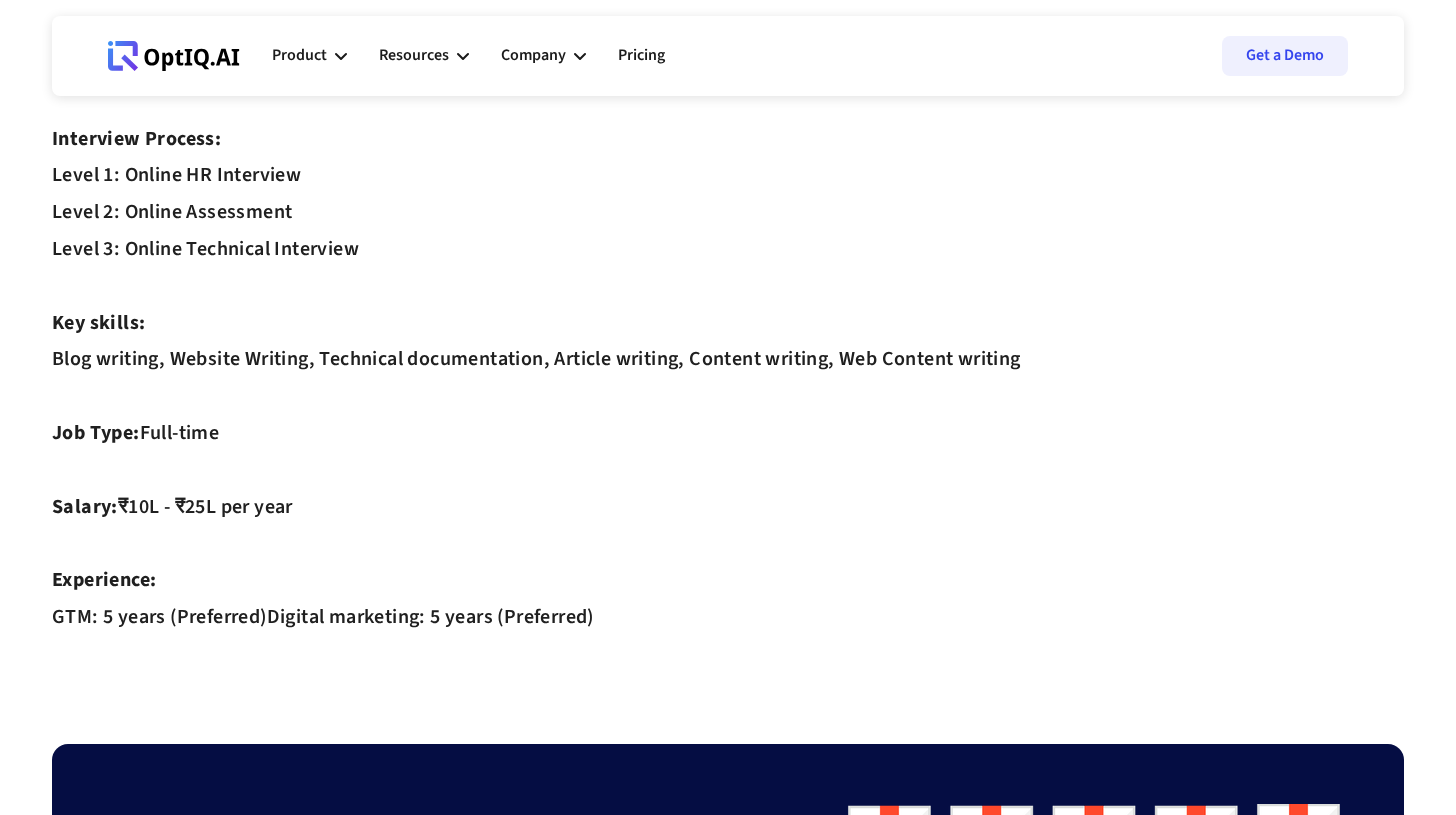 click on "Description We are looking for a candidate with prior experience in Technical Content writing (Data Security, Cyber Security, DevOps, Cloud, Others) and passionate about uniquely developing effective content and should carry an impeccable grasp of the English language, including idioms and current trends in slang and expressions in a most engaging manner. Roles & Responsibilities: · Preference will be given to those with a strong writing portfolio and relevant work experience/internship in IT services industries. · Develop, write and edit the content to read, error-free, and is formatted for SEO, including blog posts, promotional material, informational guides, PR and social media posts. · Ensure all sections of company websites are updated with fresh content regularly. · Quick grasping prowess, with an eagerness to learn and contribute. Analyze current content and make improvements as necessary. ‍ Educational Qualification: ‍ Job Location:  Bangalore (HSR Layout) ‍ Interview Process: ‍ Job Type:" at bounding box center (728, 65) 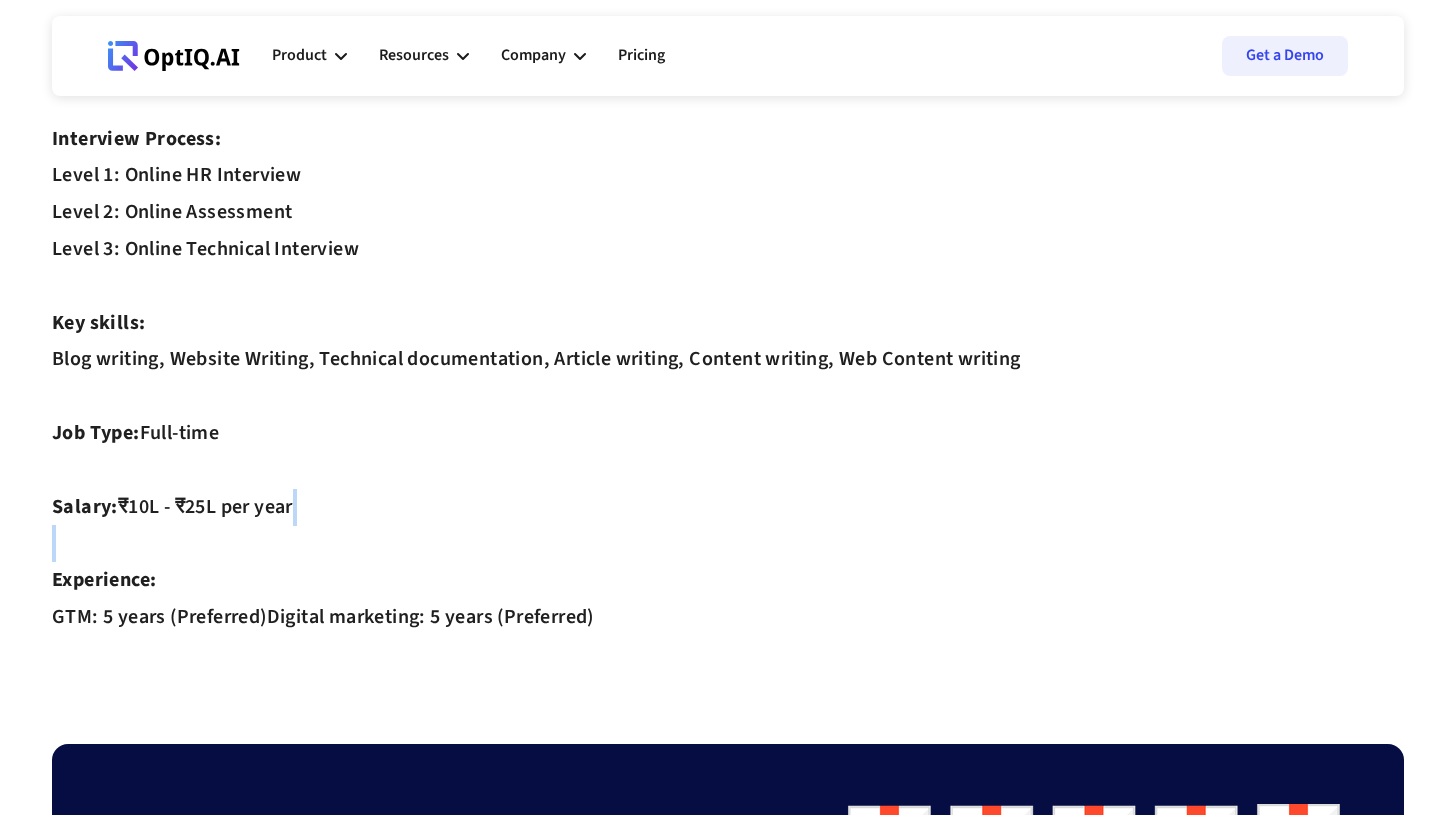 click on "Description We are looking for a candidate with prior experience in Technical Content writing (Data Security, Cyber Security, DevOps, Cloud, Others) and passionate about uniquely developing effective content and should carry an impeccable grasp of the English language, including idioms and current trends in slang and expressions in a most engaging manner. Roles & Responsibilities: · Preference will be given to those with a strong writing portfolio and relevant work experience/internship in IT services industries. · Develop, write and edit the content to read, error-free, and is formatted for SEO, including blog posts, promotional material, informational guides, PR and social media posts. · Ensure all sections of company websites are updated with fresh content regularly. · Quick grasping prowess, with an eagerness to learn and contribute. Analyze current content and make improvements as necessary. ‍ Educational Qualification: ‍ Job Location:  Bangalore (HSR Layout) ‍ Interview Process: ‍ Job Type:" at bounding box center (728, 65) 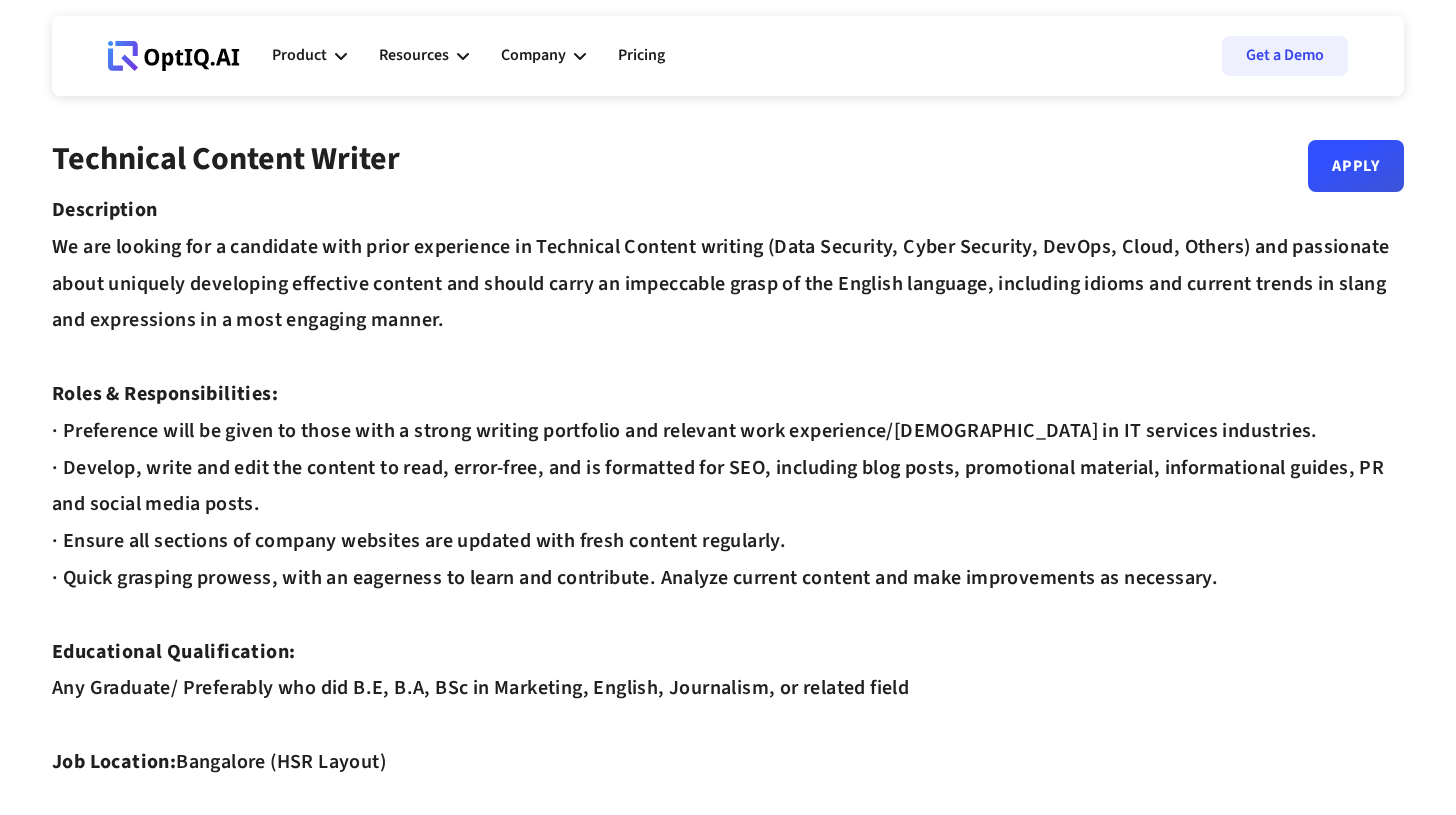 scroll, scrollTop: 0, scrollLeft: 0, axis: both 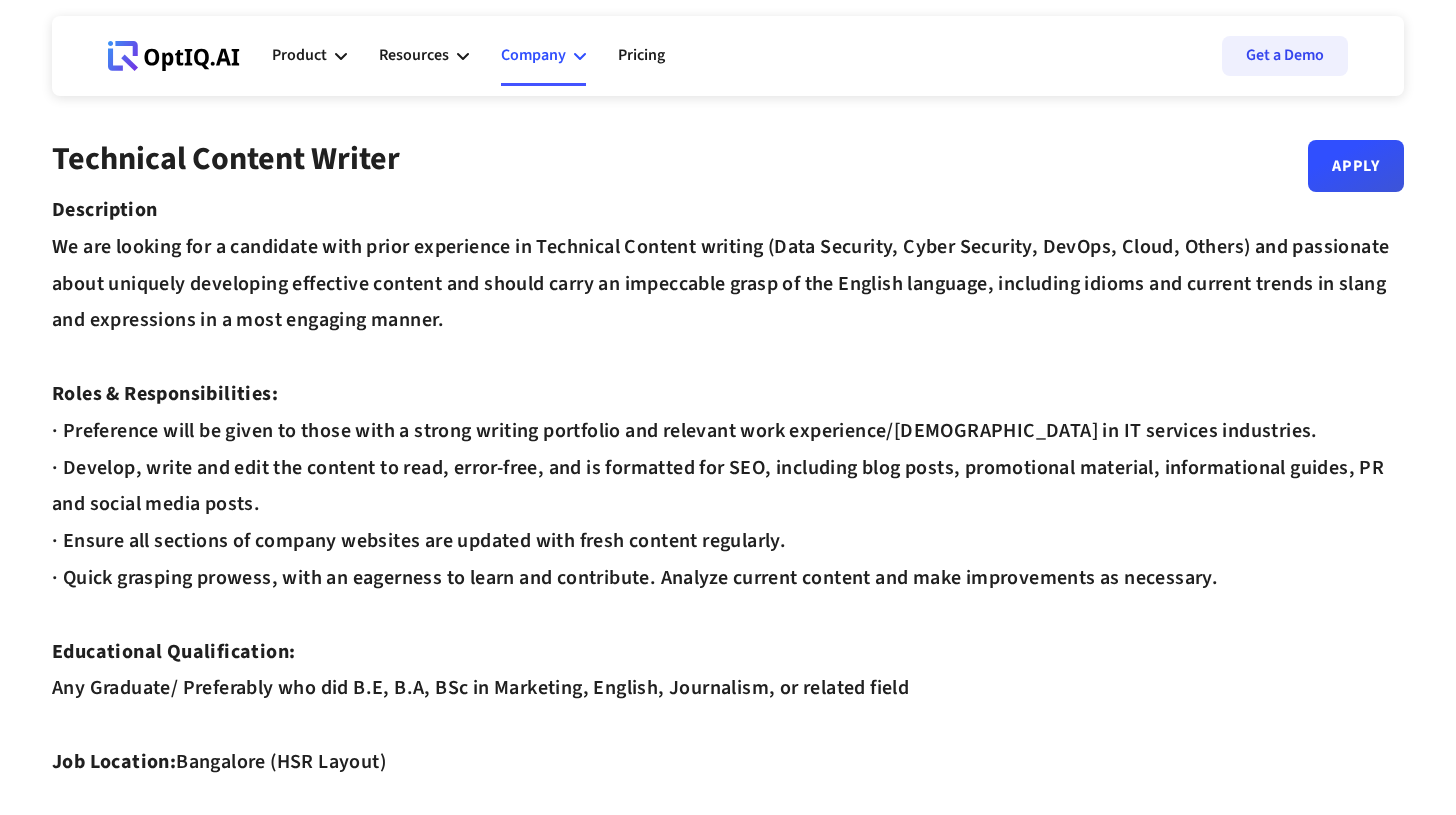 click on "Company" at bounding box center (543, 56) 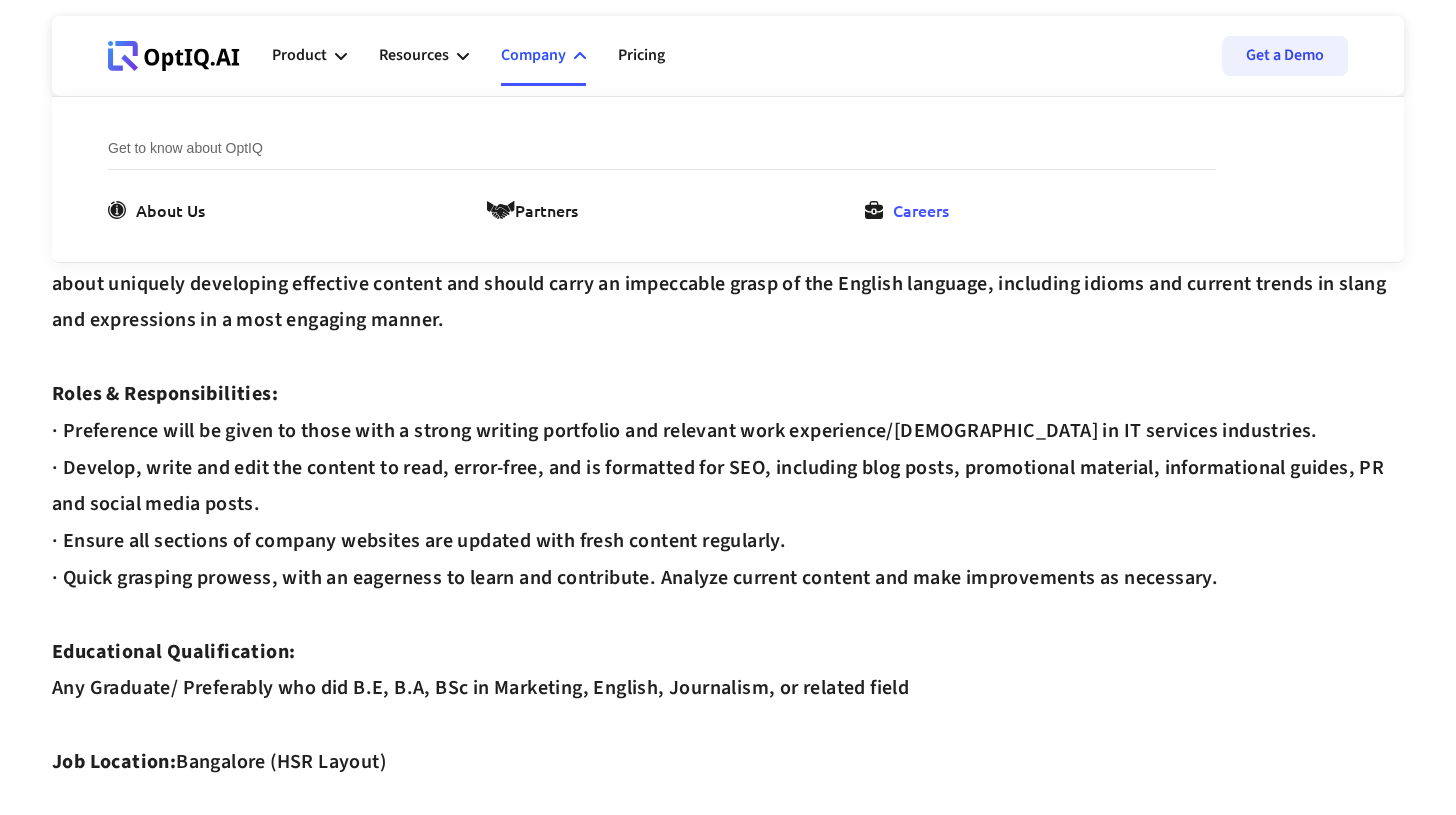click on "Careers" at bounding box center (921, 210) 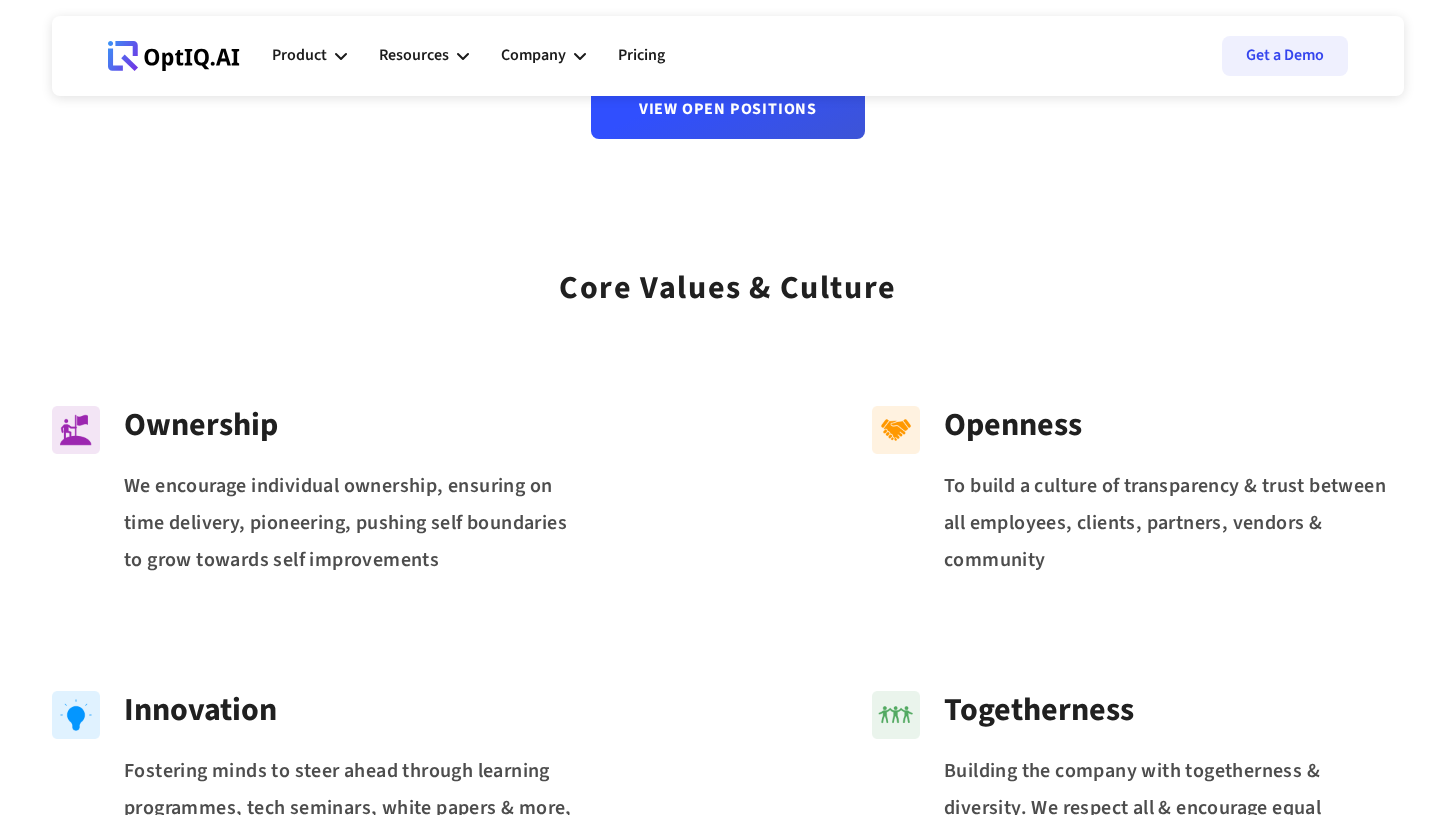 scroll, scrollTop: 127, scrollLeft: 0, axis: vertical 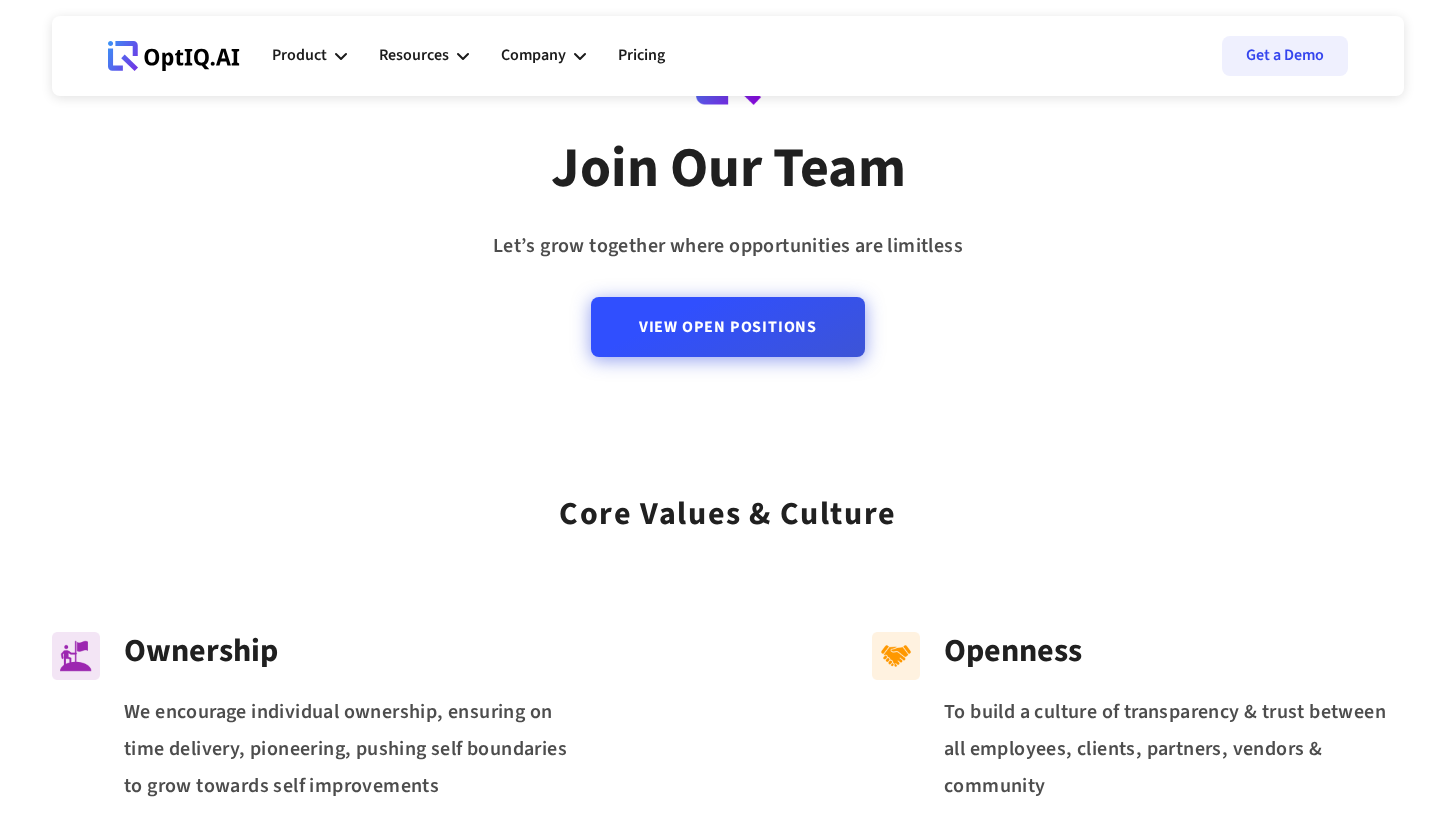 click on "View Open Positions" at bounding box center (728, 327) 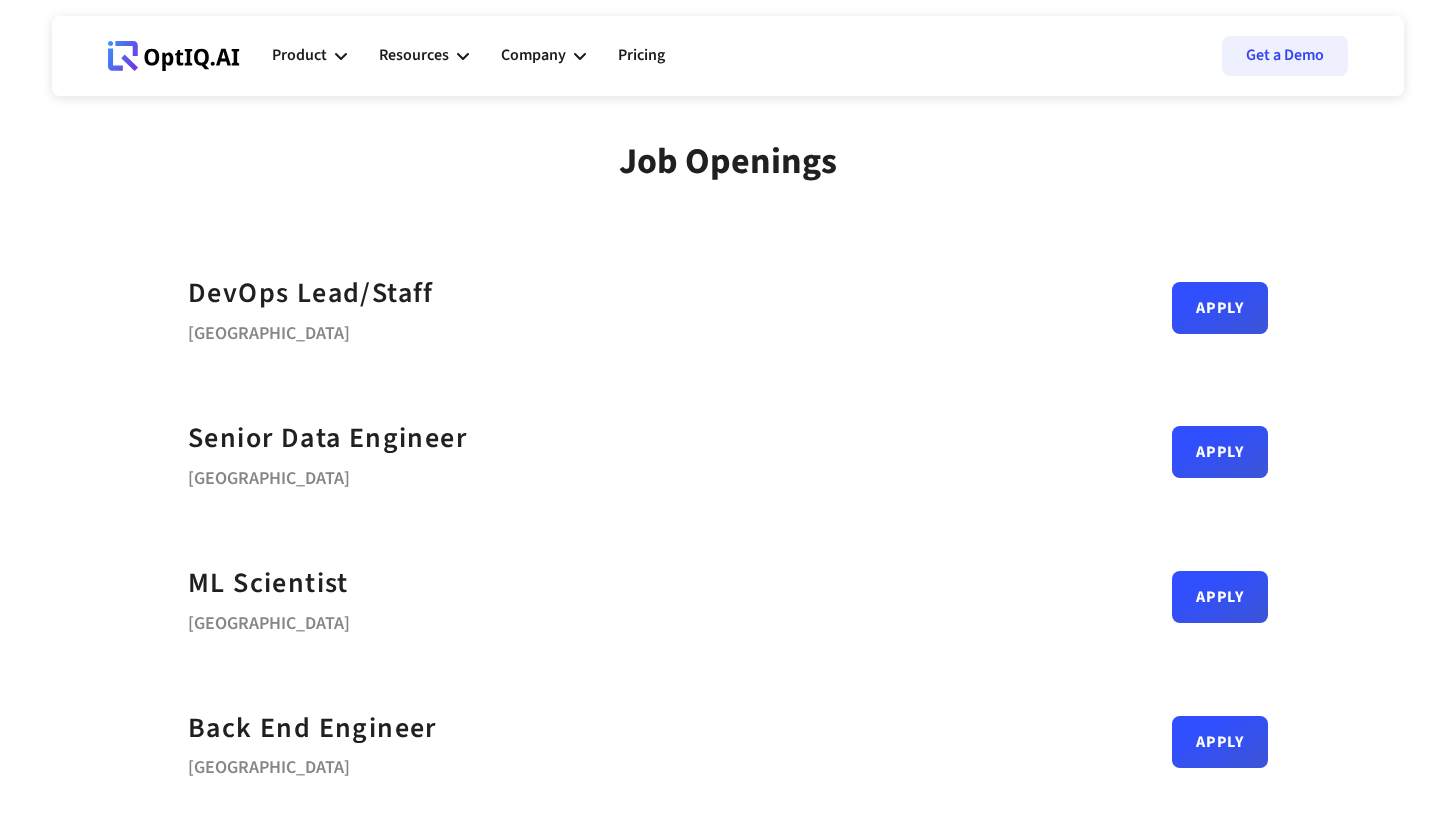 scroll, scrollTop: 336, scrollLeft: 0, axis: vertical 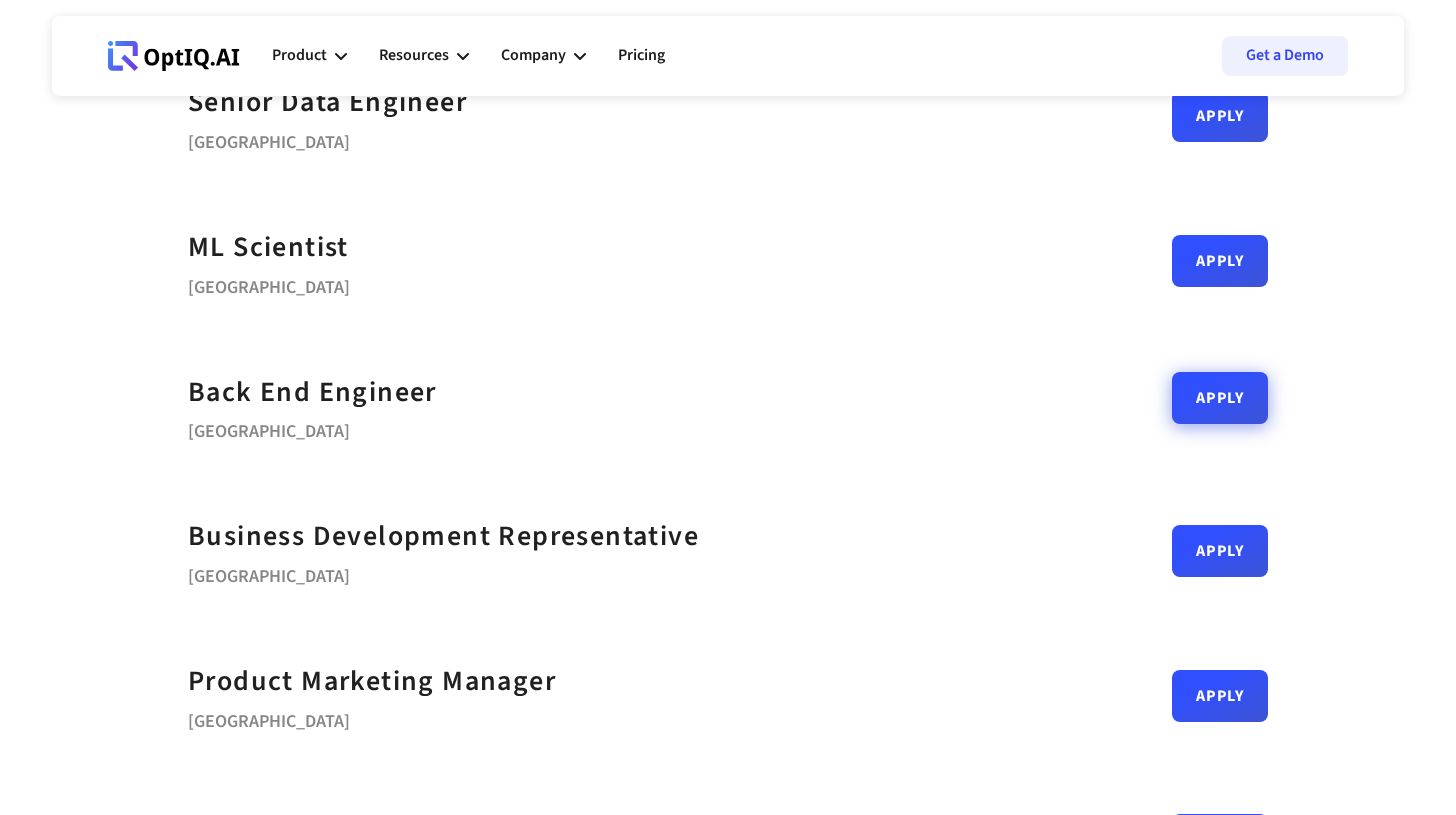 click on "Apply" at bounding box center (1220, 398) 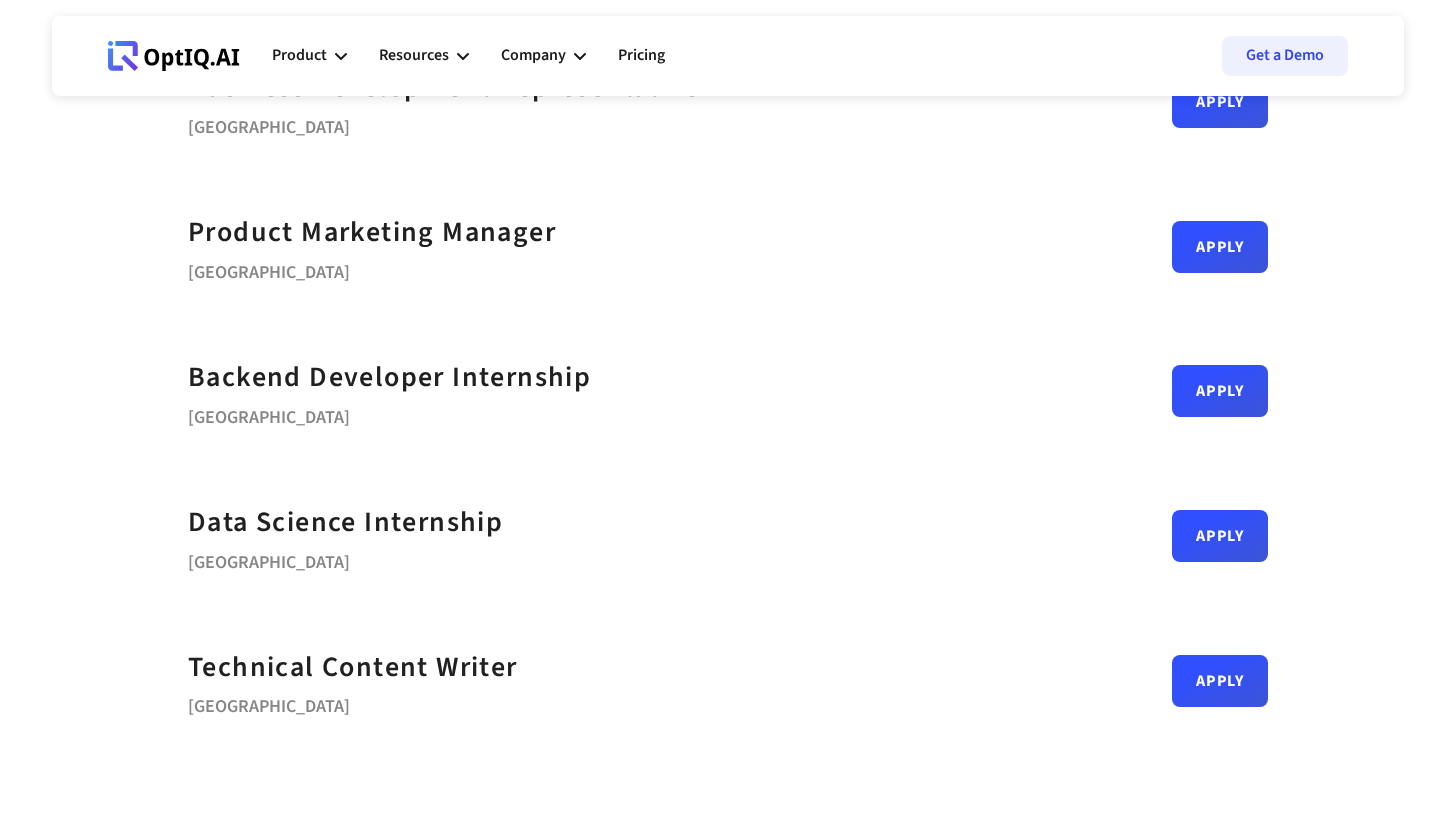 scroll, scrollTop: 821, scrollLeft: 0, axis: vertical 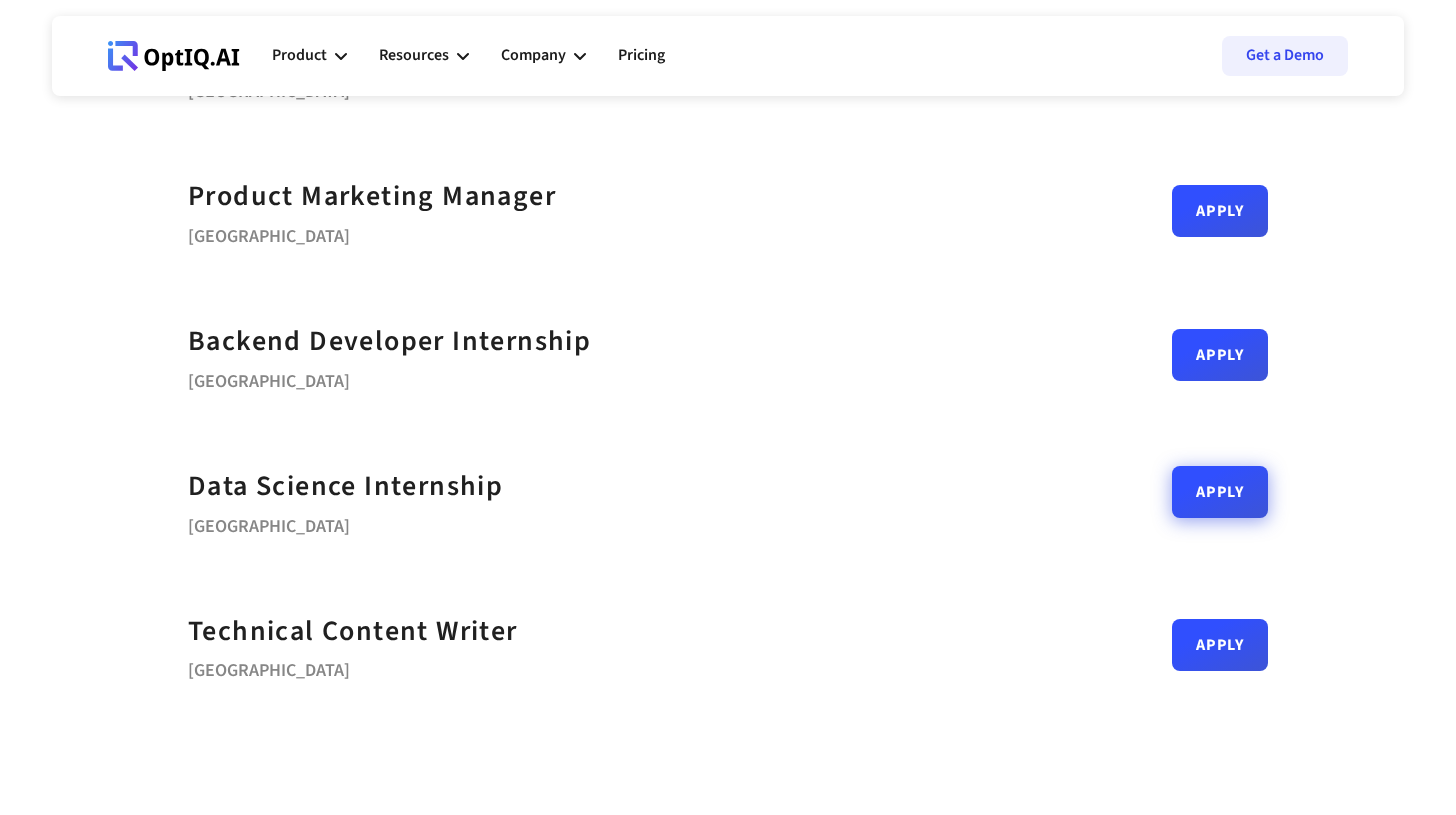 click on "Apply" at bounding box center (1220, 500) 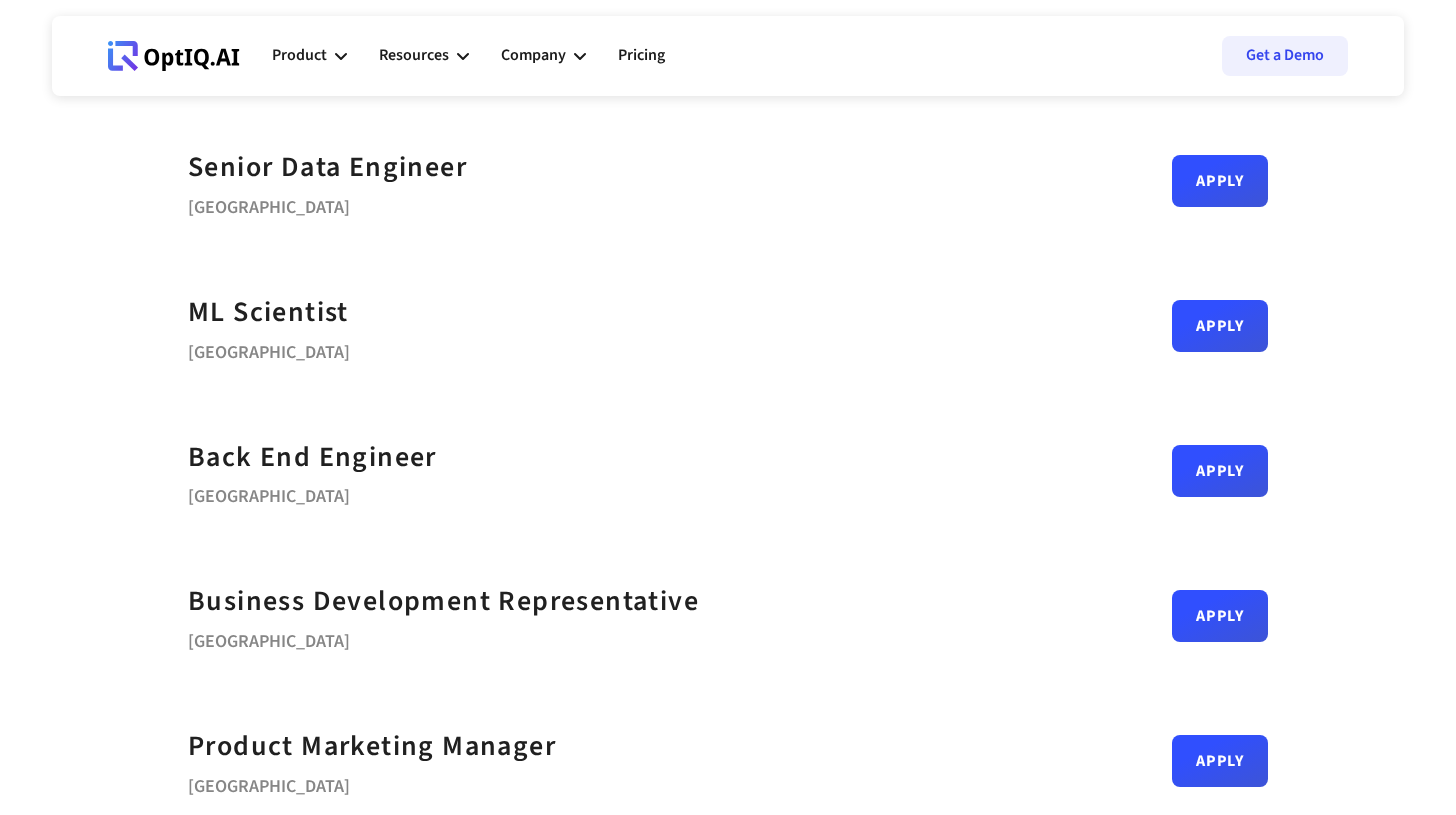 scroll, scrollTop: 59, scrollLeft: 0, axis: vertical 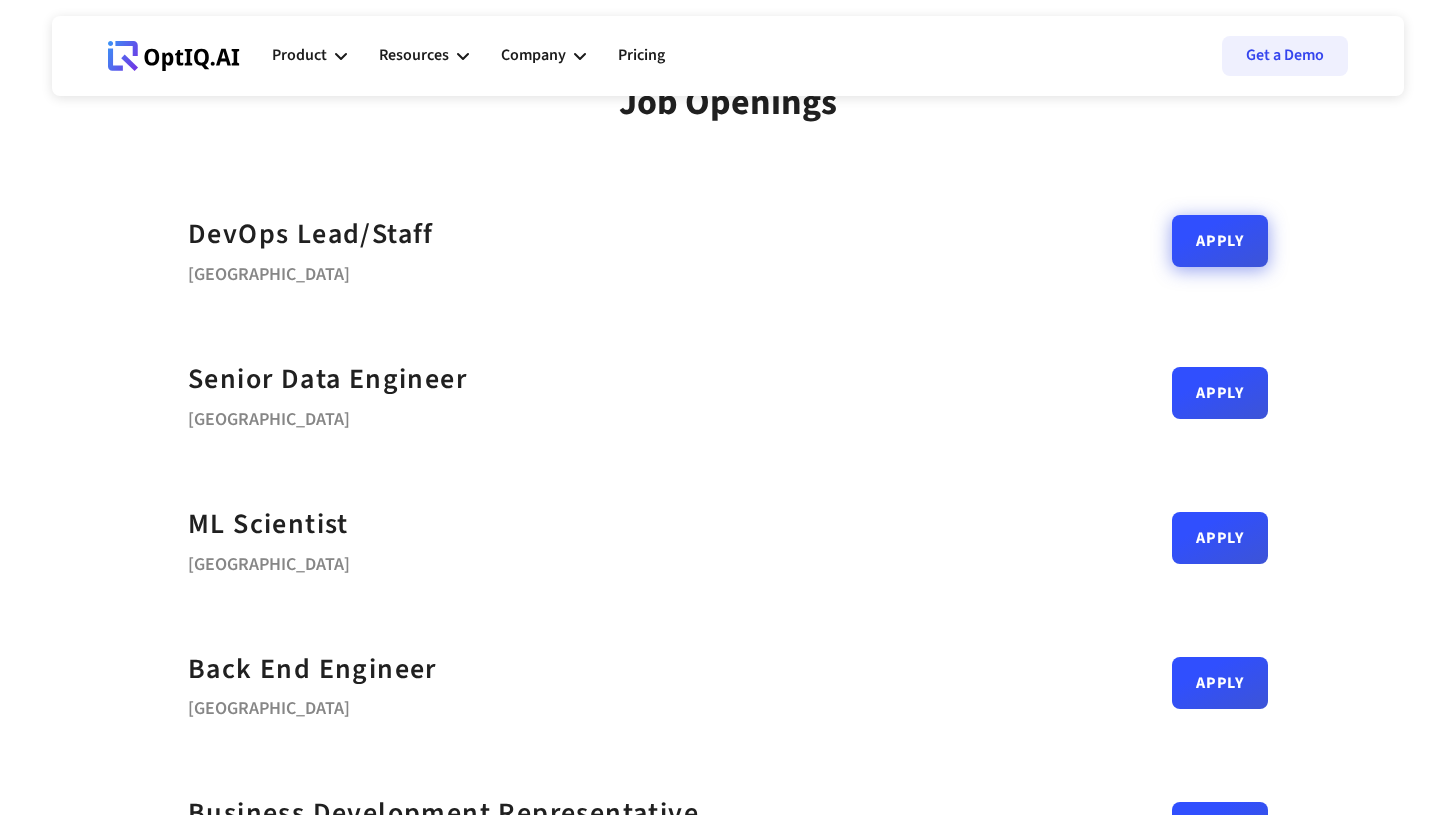 click on "Apply" at bounding box center (1220, 241) 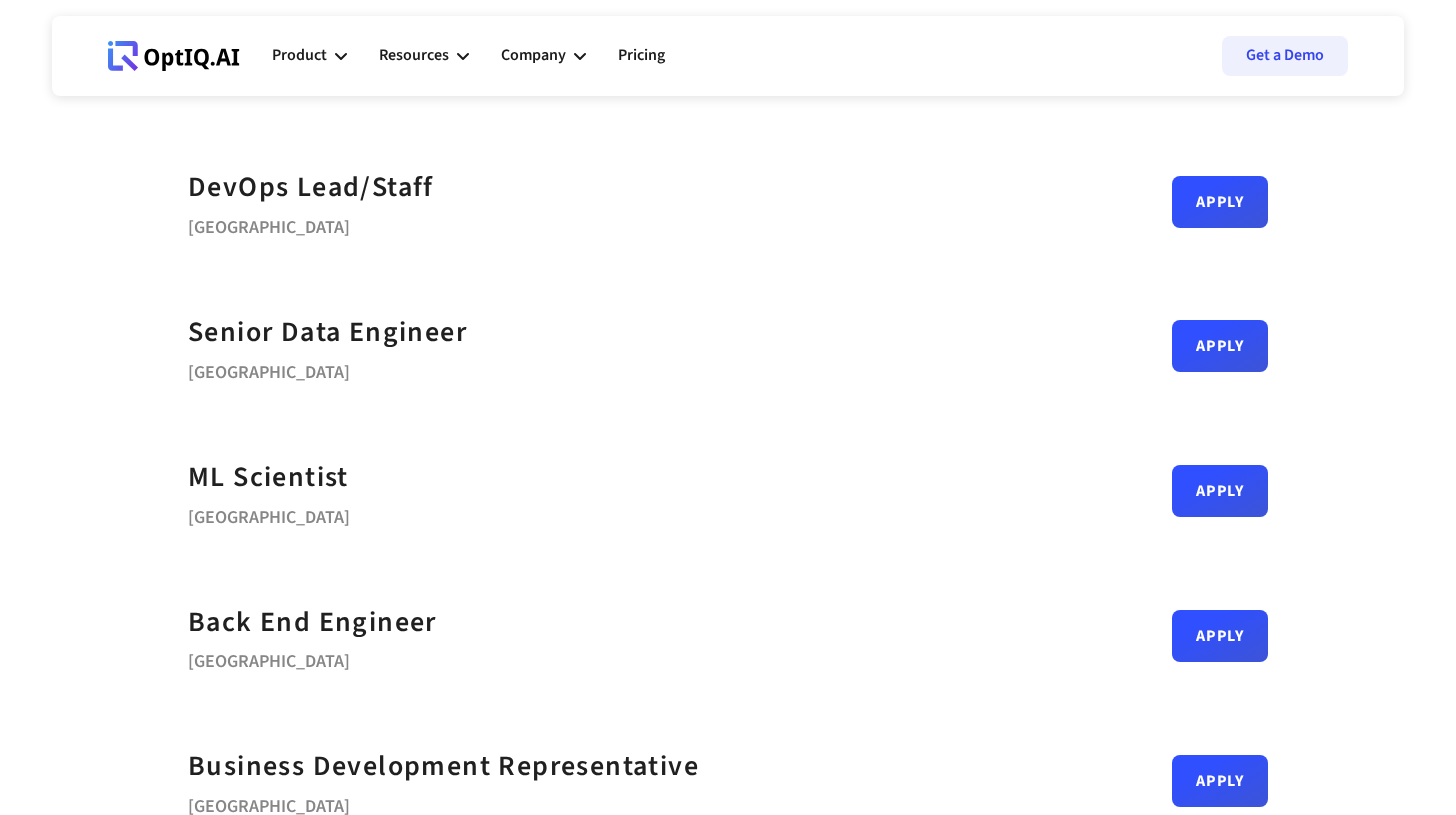 scroll, scrollTop: 113, scrollLeft: 0, axis: vertical 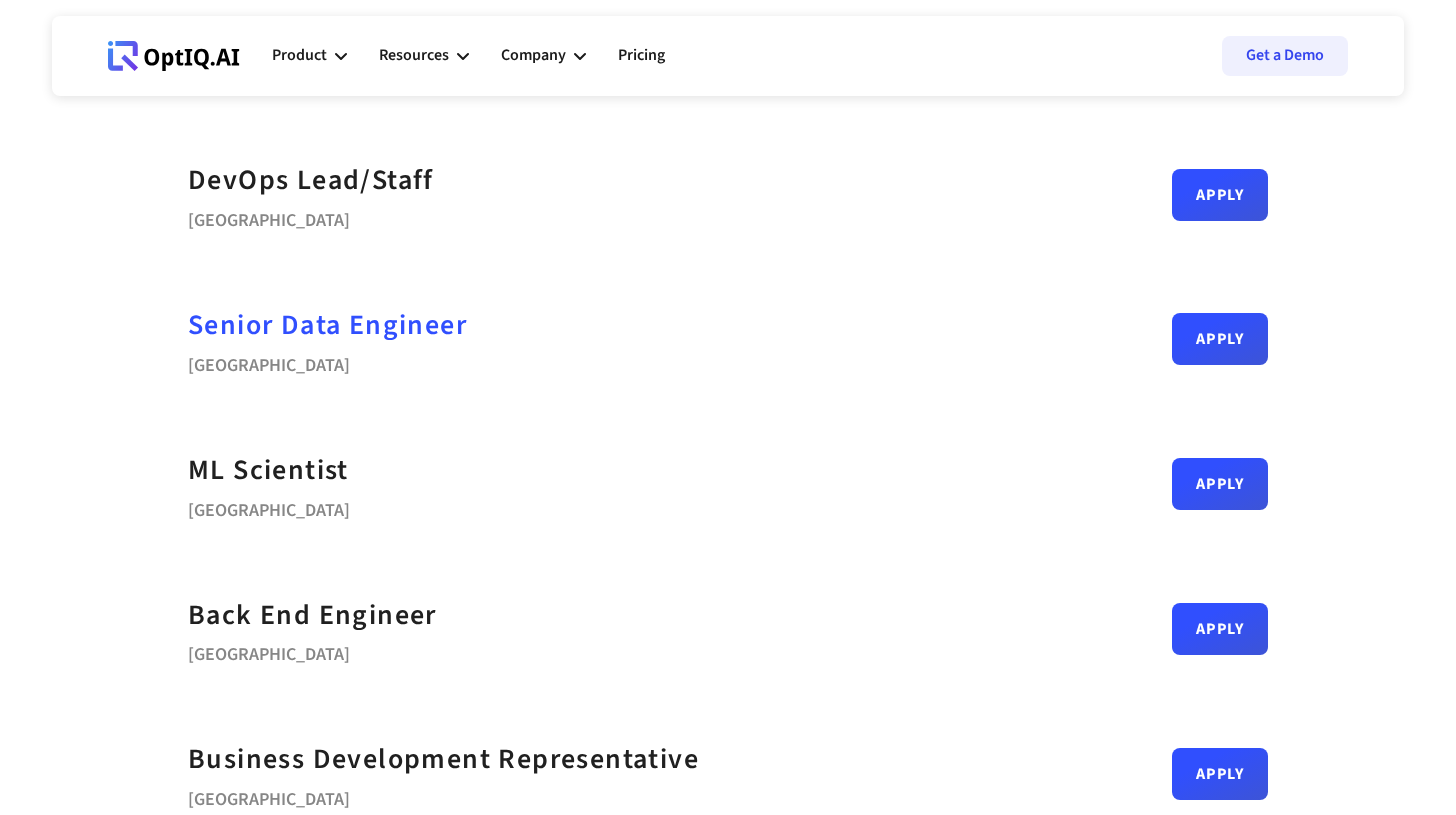 click on "Senior Data Engineer" at bounding box center [327, 325] 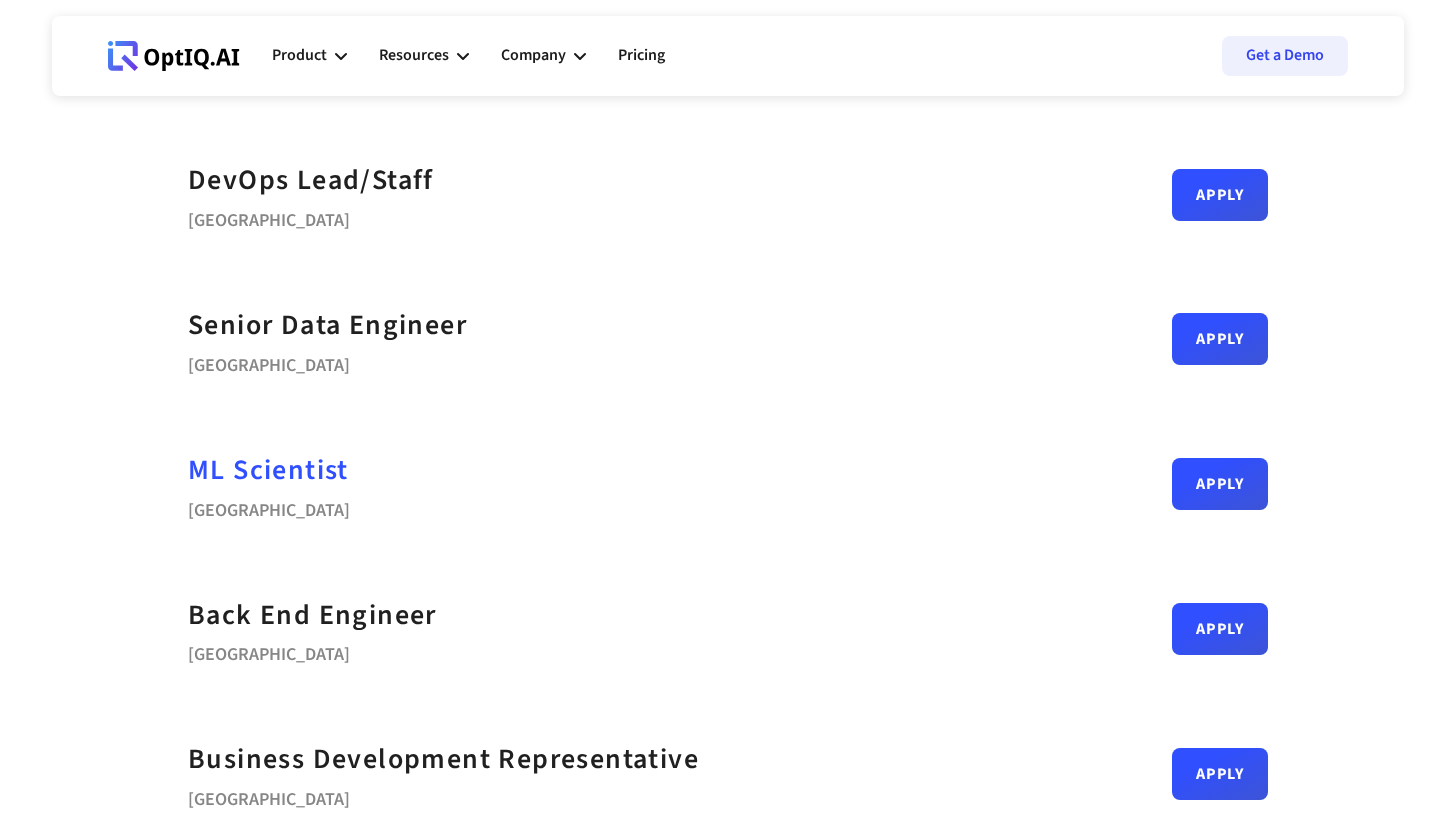 click on "ML Scientist" at bounding box center [268, 470] 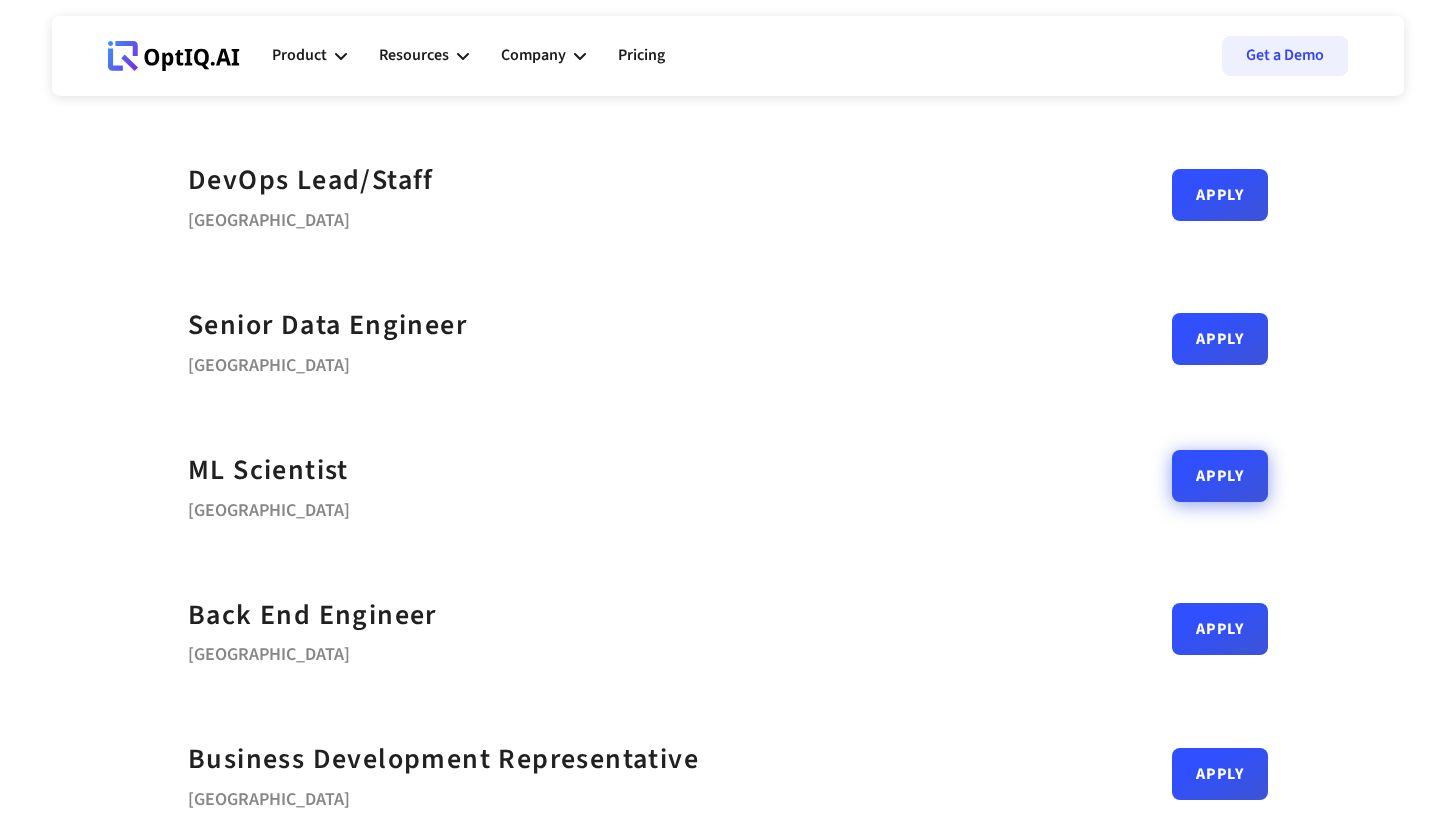 click on "Apply" at bounding box center (1220, 476) 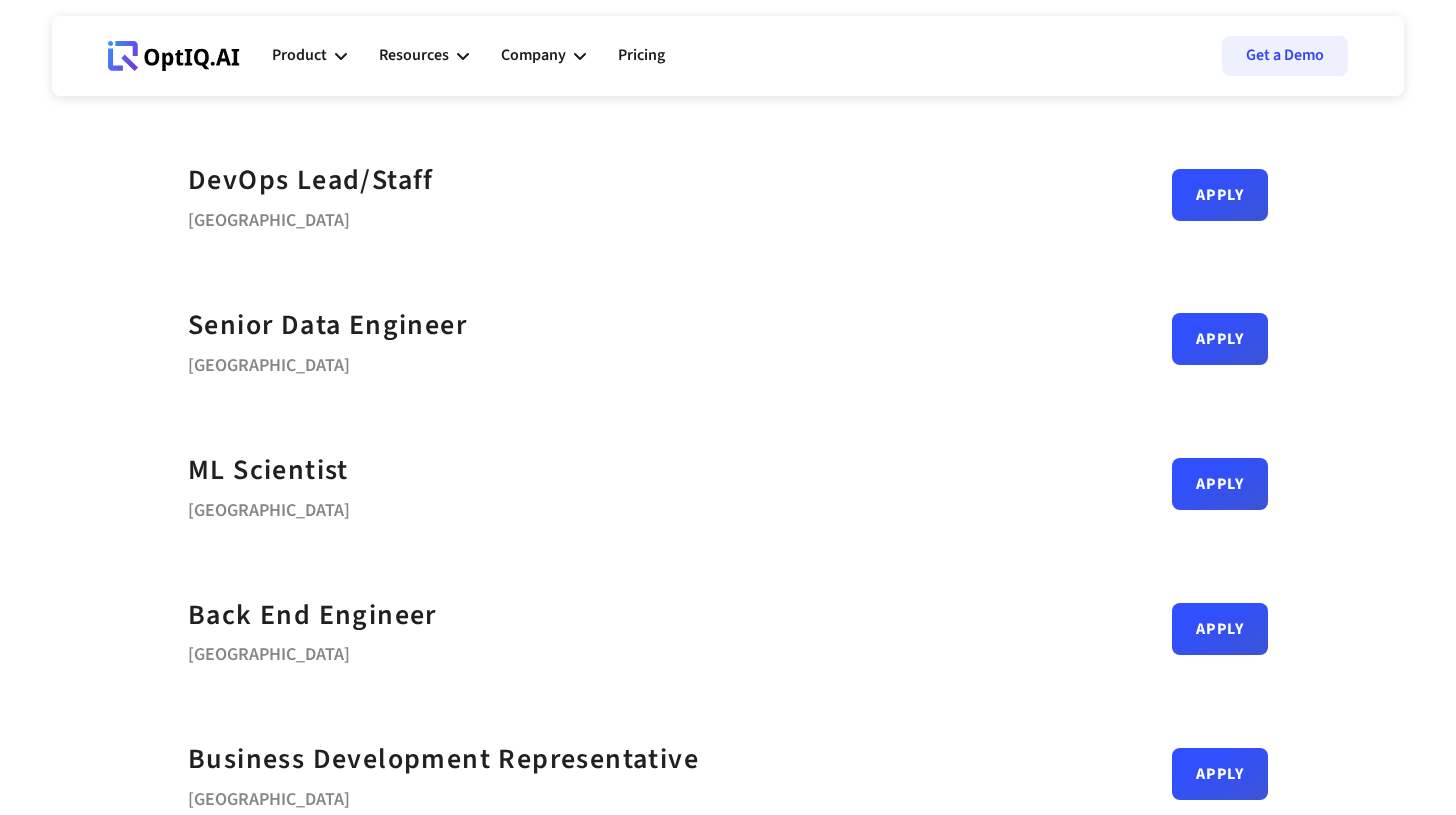 scroll, scrollTop: 657, scrollLeft: 0, axis: vertical 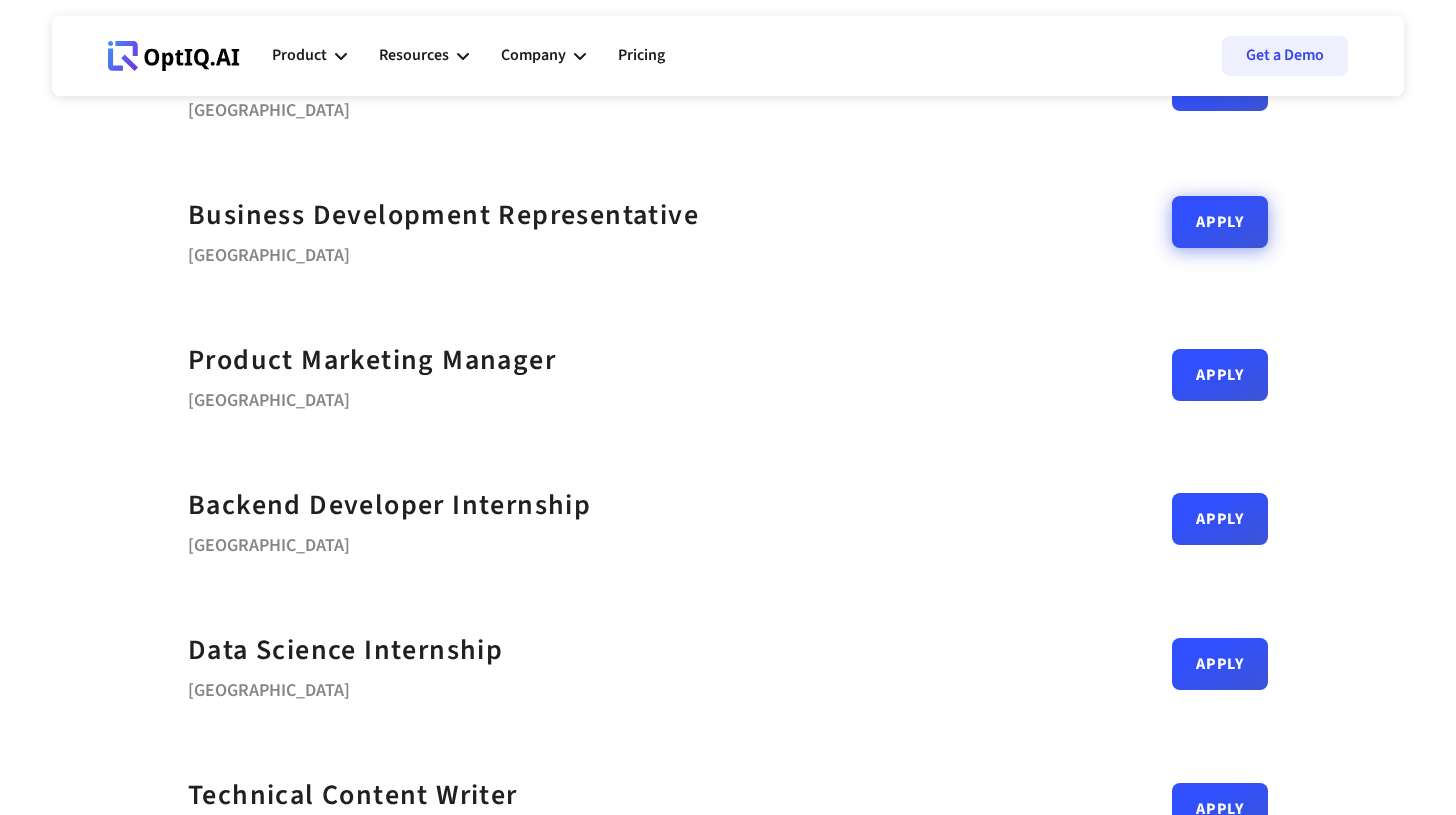 click on "Apply" at bounding box center [1220, 222] 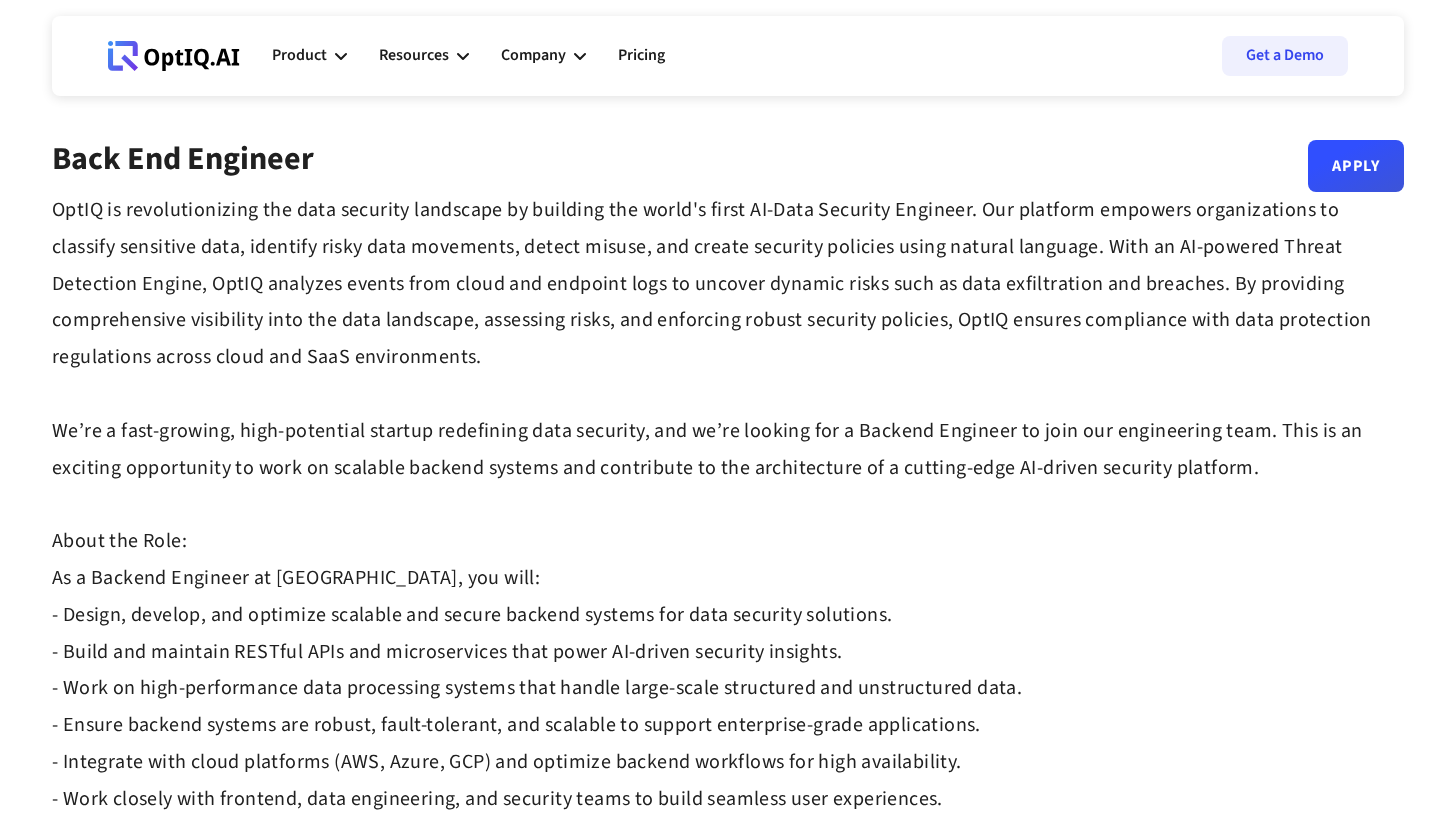 scroll, scrollTop: 0, scrollLeft: 0, axis: both 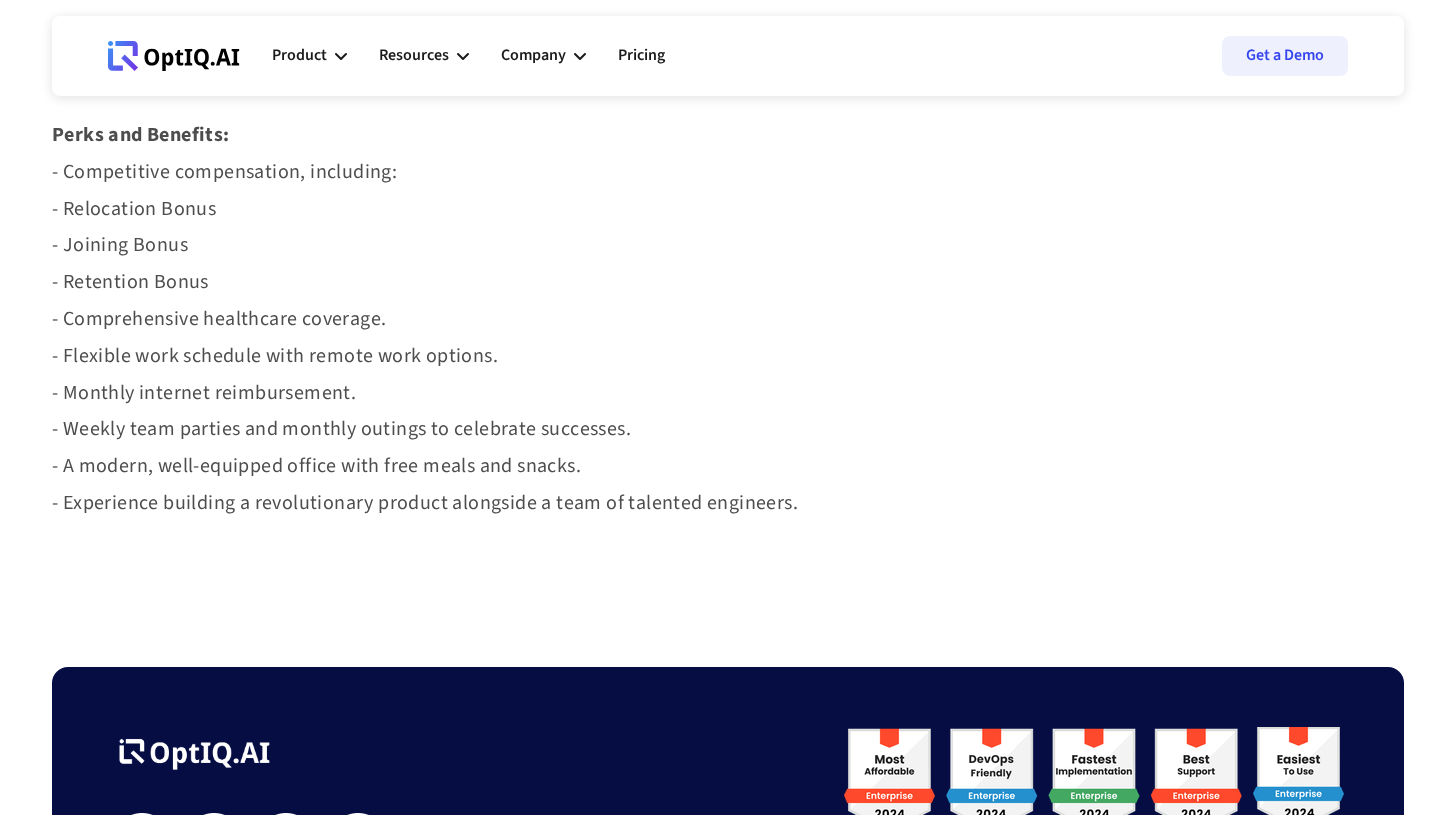 click on "OptIQ is revolutionizing the data security landscape by building the world's first AI-Data Security Engineer. Our platform empowers organizations to classify sensitive data, identify risky data movements, detect misuse, and create security policies using natural language. With an AI-powered Threat Detection Engine, OptIQ analyzes events from cloud and endpoint logs to uncover dynamic risks such as data exfiltration and breaches. By providing comprehensive visibility into the data landscape, assessing risks, and enforcing robust security policies, OptIQ ensures compliance with data protection regulations across cloud and SaaS environments. We’re a fast-growing, high-potential startup redefining data security, and we’re looking for a Software Architect to join us on this exciting journey. This is an incredible opportunity to lead a talented engineering team and shape the foundational architecture of a revolutionary product. About the Role: As a DevOps Engineer at OptIQ, you will: What You’ll Bring ‍ ‍" at bounding box center (728, -564) 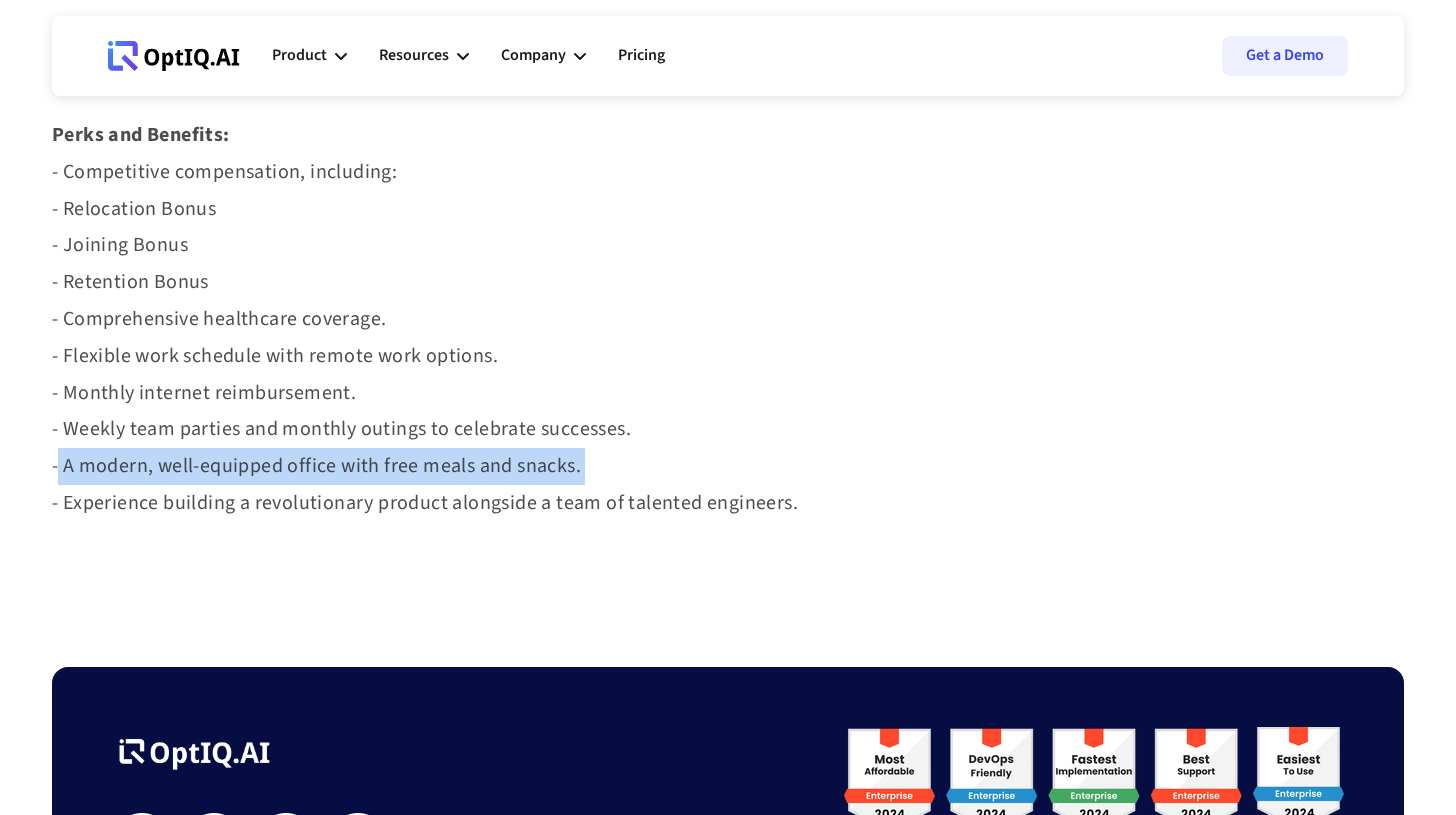 click on "OptIQ is revolutionizing the data security landscape by building the world's first AI-Data Security Engineer. Our platform empowers organizations to classify sensitive data, identify risky data movements, detect misuse, and create security policies using natural language. With an AI-powered Threat Detection Engine, OptIQ analyzes events from cloud and endpoint logs to uncover dynamic risks such as data exfiltration and breaches. By providing comprehensive visibility into the data landscape, assessing risks, and enforcing robust security policies, OptIQ ensures compliance with data protection regulations across cloud and SaaS environments. We’re a fast-growing, high-potential startup redefining data security, and we’re looking for a Software Architect to join us on this exciting journey. This is an incredible opportunity to lead a talented engineering team and shape the foundational architecture of a revolutionary product. About the Role: As a DevOps Engineer at OptIQ, you will: What You’ll Bring ‍ ‍" at bounding box center (728, -564) 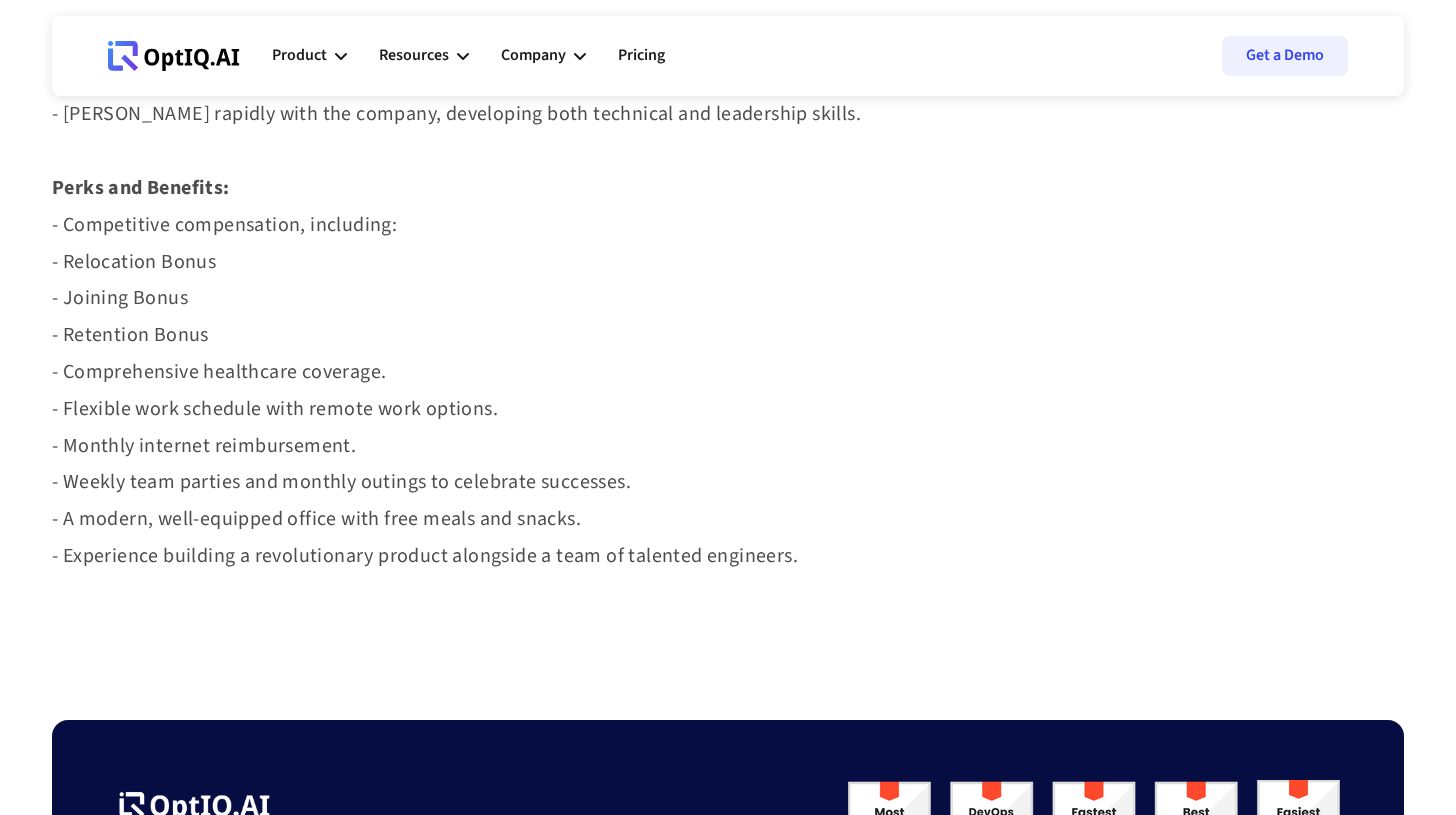 scroll, scrollTop: 1837, scrollLeft: 0, axis: vertical 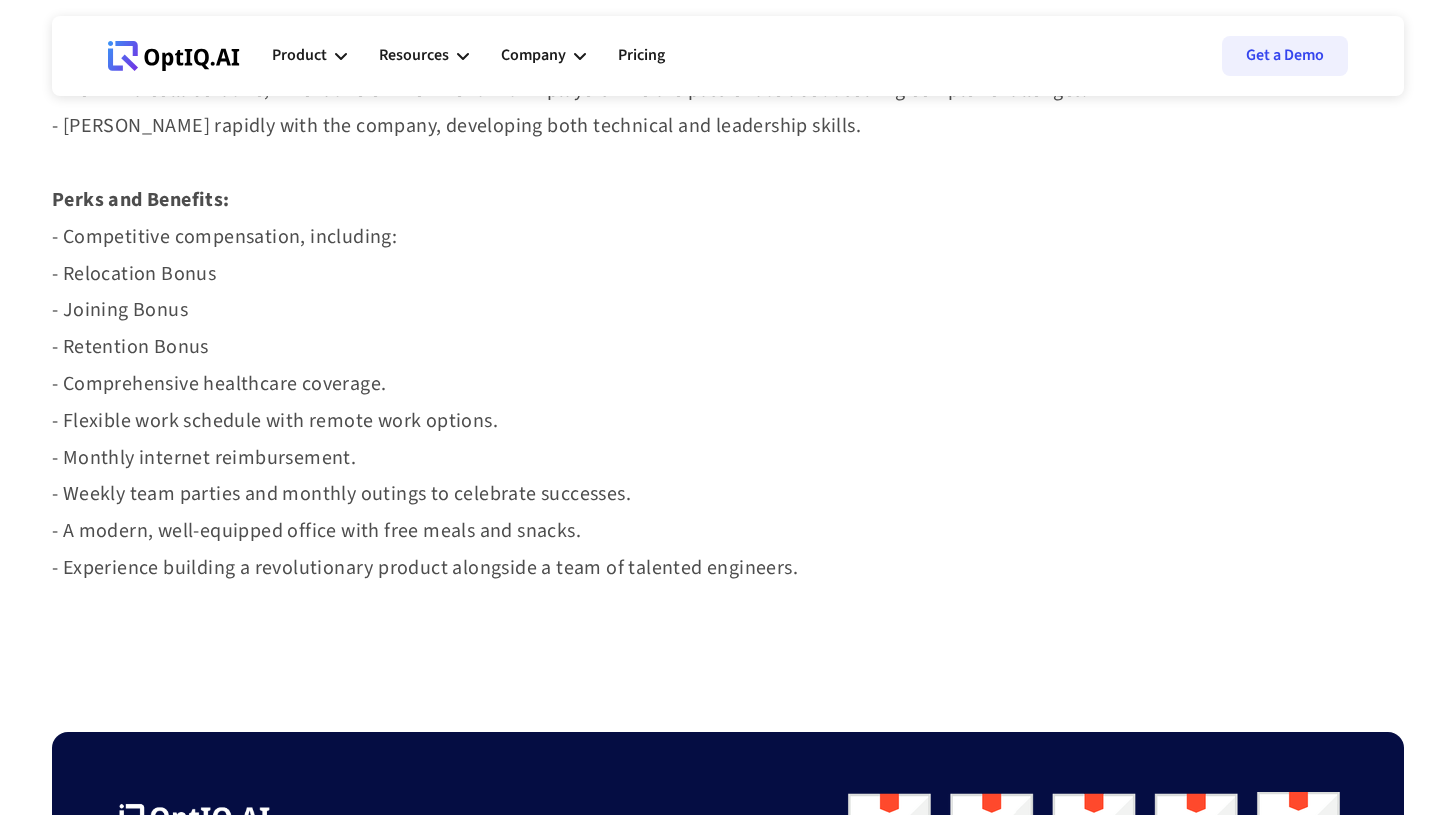 click on "OptIQ is revolutionizing the data security landscape by building the world's first AI-Data Security Engineer. Our platform empowers organizations to classify sensitive data, identify risky data movements, detect misuse, and create security policies using natural language. With an AI-powered Threat Detection Engine, OptIQ analyzes events from cloud and endpoint logs to uncover dynamic risks such as data exfiltration and breaches. By providing comprehensive visibility into the data landscape, assessing risks, and enforcing robust security policies, OptIQ ensures compliance with data protection regulations across cloud and SaaS environments. We’re a fast-growing, high-potential startup redefining data security, and we’re looking for a Software Architect to join us on this exciting journey. This is an incredible opportunity to lead a talented engineering team and shape the foundational architecture of a revolutionary product. About the Role: As a DevOps Engineer at OptIQ, you will: What You’ll Bring ‍ ‍" at bounding box center (728, -499) 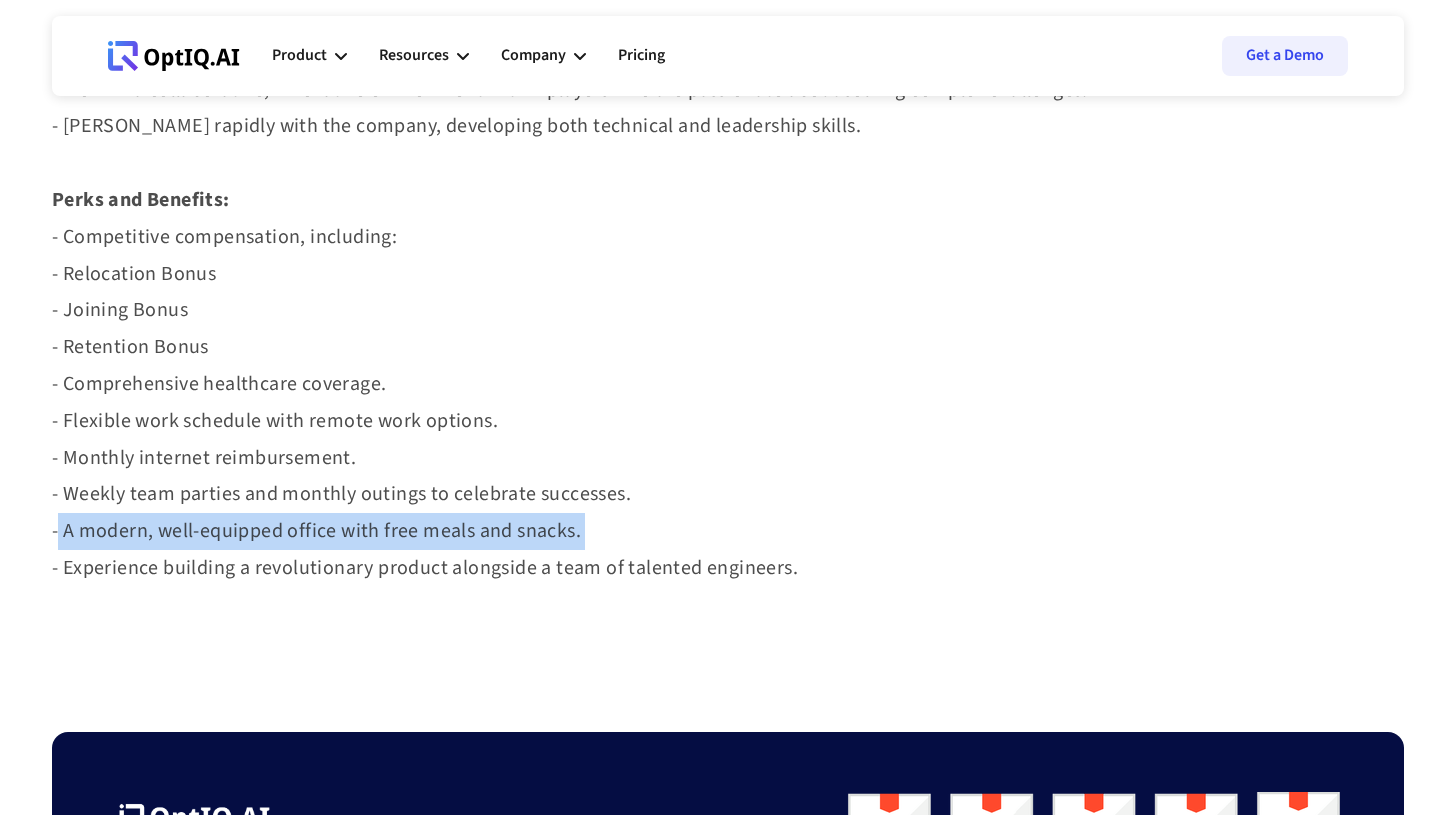 click on "OptIQ is revolutionizing the data security landscape by building the world's first AI-Data Security Engineer. Our platform empowers organizations to classify sensitive data, identify risky data movements, detect misuse, and create security policies using natural language. With an AI-powered Threat Detection Engine, OptIQ analyzes events from cloud and endpoint logs to uncover dynamic risks such as data exfiltration and breaches. By providing comprehensive visibility into the data landscape, assessing risks, and enforcing robust security policies, OptIQ ensures compliance with data protection regulations across cloud and SaaS environments. We’re a fast-growing, high-potential startup redefining data security, and we’re looking for a Software Architect to join us on this exciting journey. This is an incredible opportunity to lead a talented engineering team and shape the foundational architecture of a revolutionary product. About the Role: As a DevOps Engineer at OptIQ, you will: What You’ll Bring ‍ ‍" at bounding box center [728, -499] 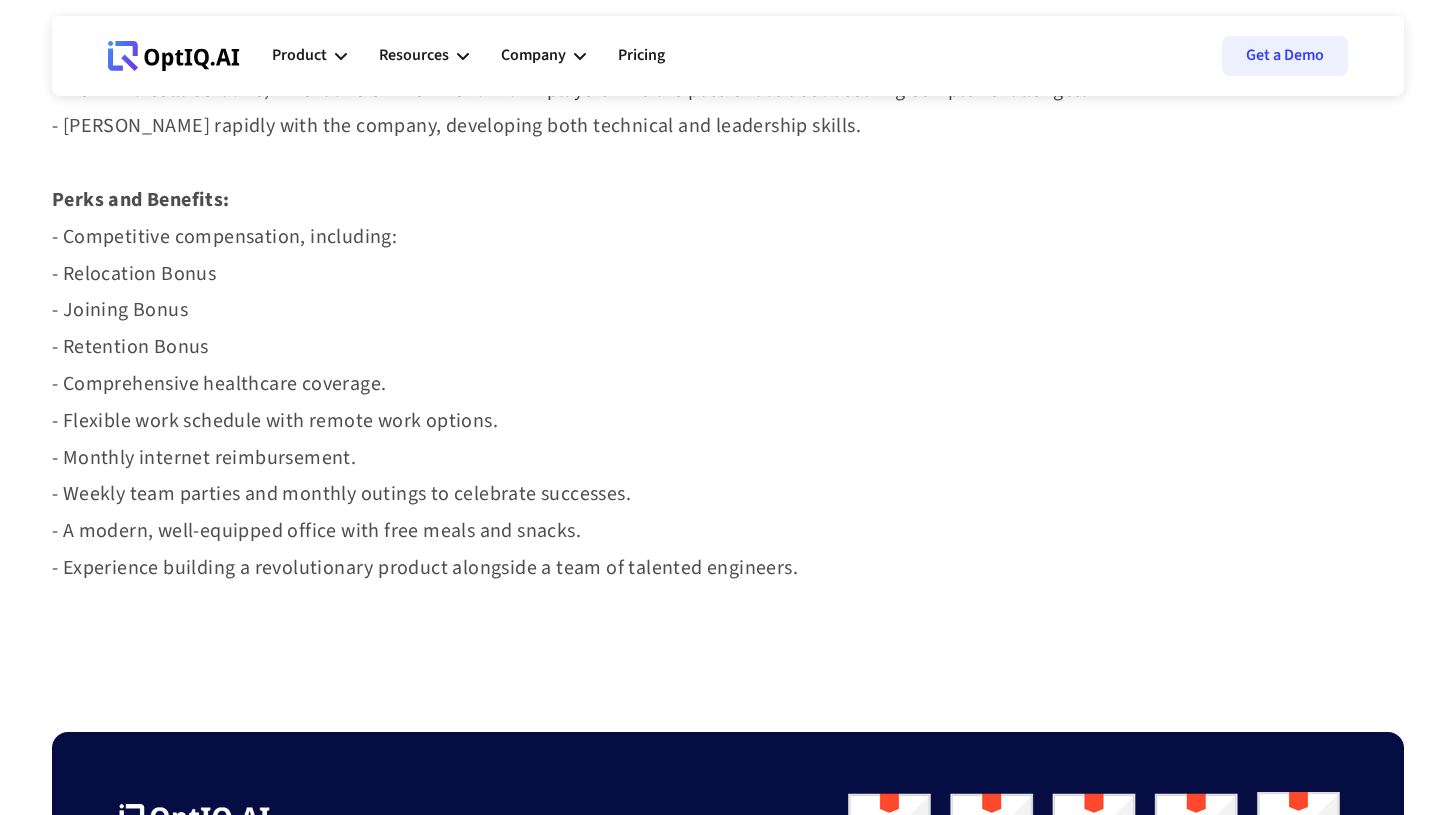 click on "OptIQ is revolutionizing the data security landscape by building the world's first AI-Data Security Engineer. Our platform empowers organizations to classify sensitive data, identify risky data movements, detect misuse, and create security policies using natural language. With an AI-powered Threat Detection Engine, OptIQ analyzes events from cloud and endpoint logs to uncover dynamic risks such as data exfiltration and breaches. By providing comprehensive visibility into the data landscape, assessing risks, and enforcing robust security policies, OptIQ ensures compliance with data protection regulations across cloud and SaaS environments. We’re a fast-growing, high-potential startup redefining data security, and we’re looking for a Software Architect to join us on this exciting journey. This is an incredible opportunity to lead a talented engineering team and shape the foundational architecture of a revolutionary product. About the Role: As a DevOps Engineer at OptIQ, you will: What You’ll Bring ‍ ‍" at bounding box center [728, -499] 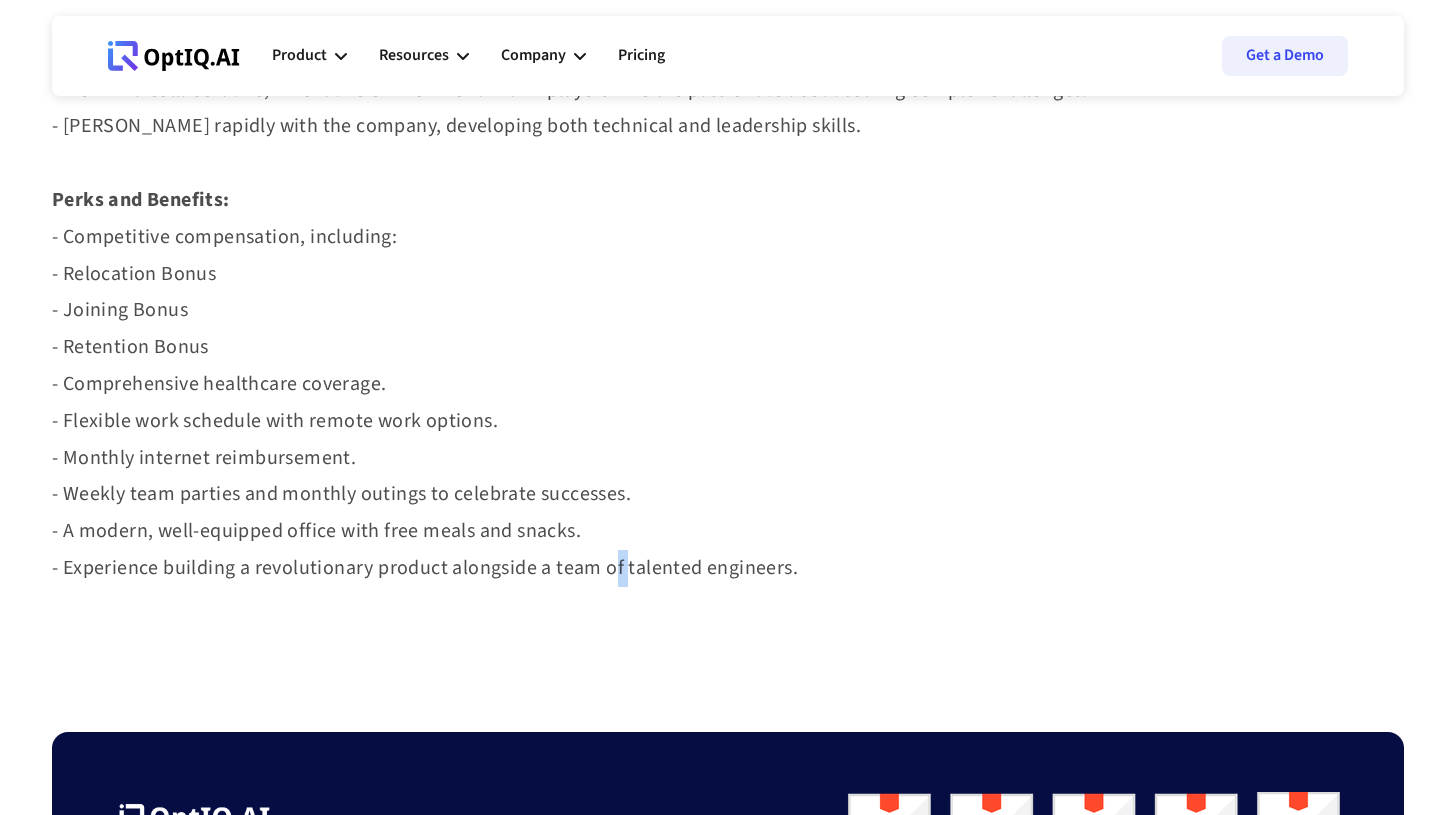 click on "OptIQ is revolutionizing the data security landscape by building the world's first AI-Data Security Engineer. Our platform empowers organizations to classify sensitive data, identify risky data movements, detect misuse, and create security policies using natural language. With an AI-powered Threat Detection Engine, OptIQ analyzes events from cloud and endpoint logs to uncover dynamic risks such as data exfiltration and breaches. By providing comprehensive visibility into the data landscape, assessing risks, and enforcing robust security policies, OptIQ ensures compliance with data protection regulations across cloud and SaaS environments. We’re a fast-growing, high-potential startup redefining data security, and we’re looking for a Software Architect to join us on this exciting journey. This is an incredible opportunity to lead a talented engineering team and shape the foundational architecture of a revolutionary product. About the Role: As a DevOps Engineer at OptIQ, you will: What You’ll Bring ‍ ‍" at bounding box center (728, -499) 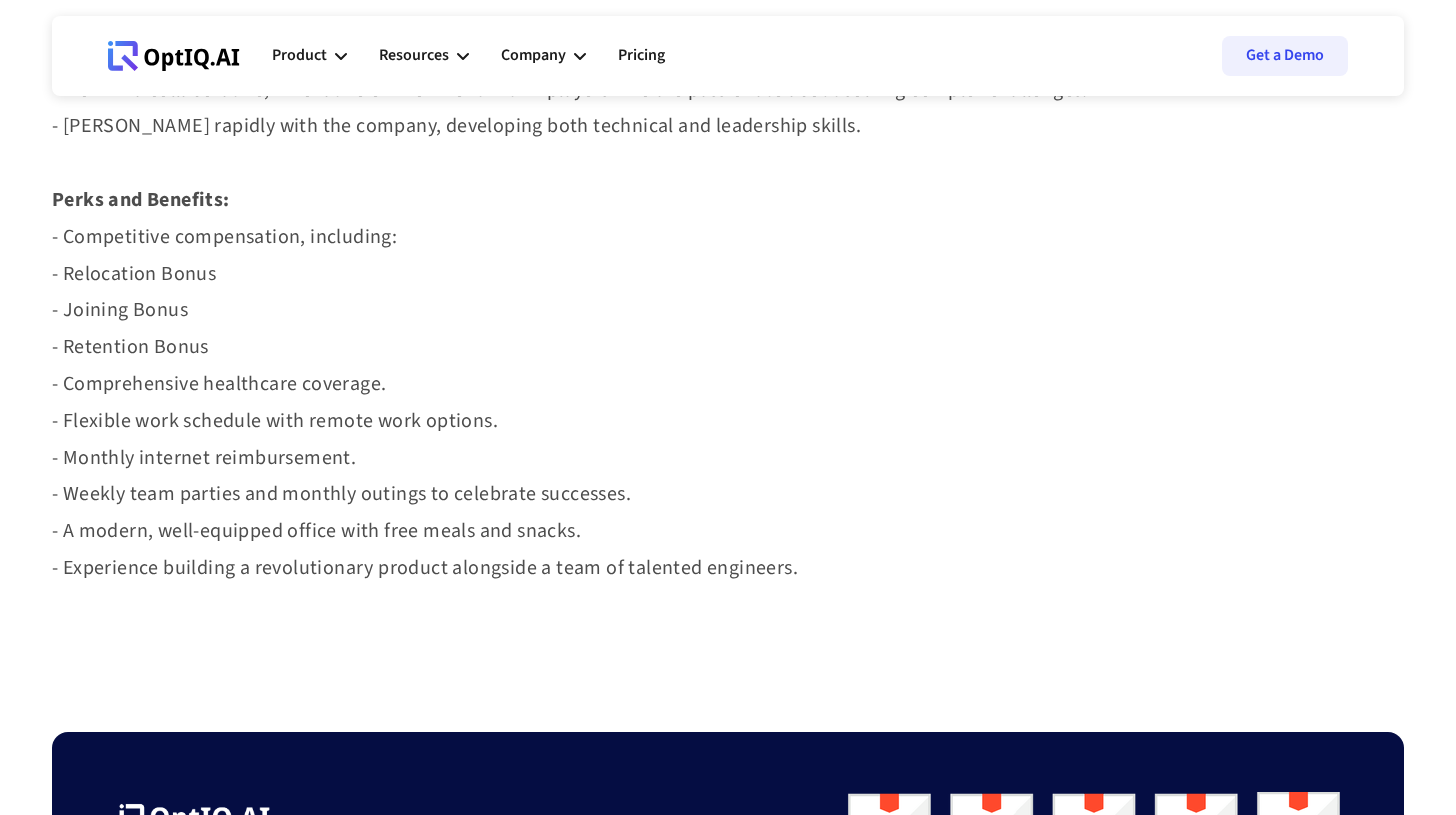 click on "- Competitive compensation, including:       - Relocation Bonus       - Joining Bonus       - Retention Bonus  - Comprehensive healthcare coverage.  - Flexible work schedule with remote work options.  - Monthly internet reimbursement.  - Weekly team parties and monthly outings to celebrate successes.  - A modern, well-equipped office with free meals and snacks.  - Experience building a revolutionary product alongside a team of talented engineers. ‍" at bounding box center [425, 402] 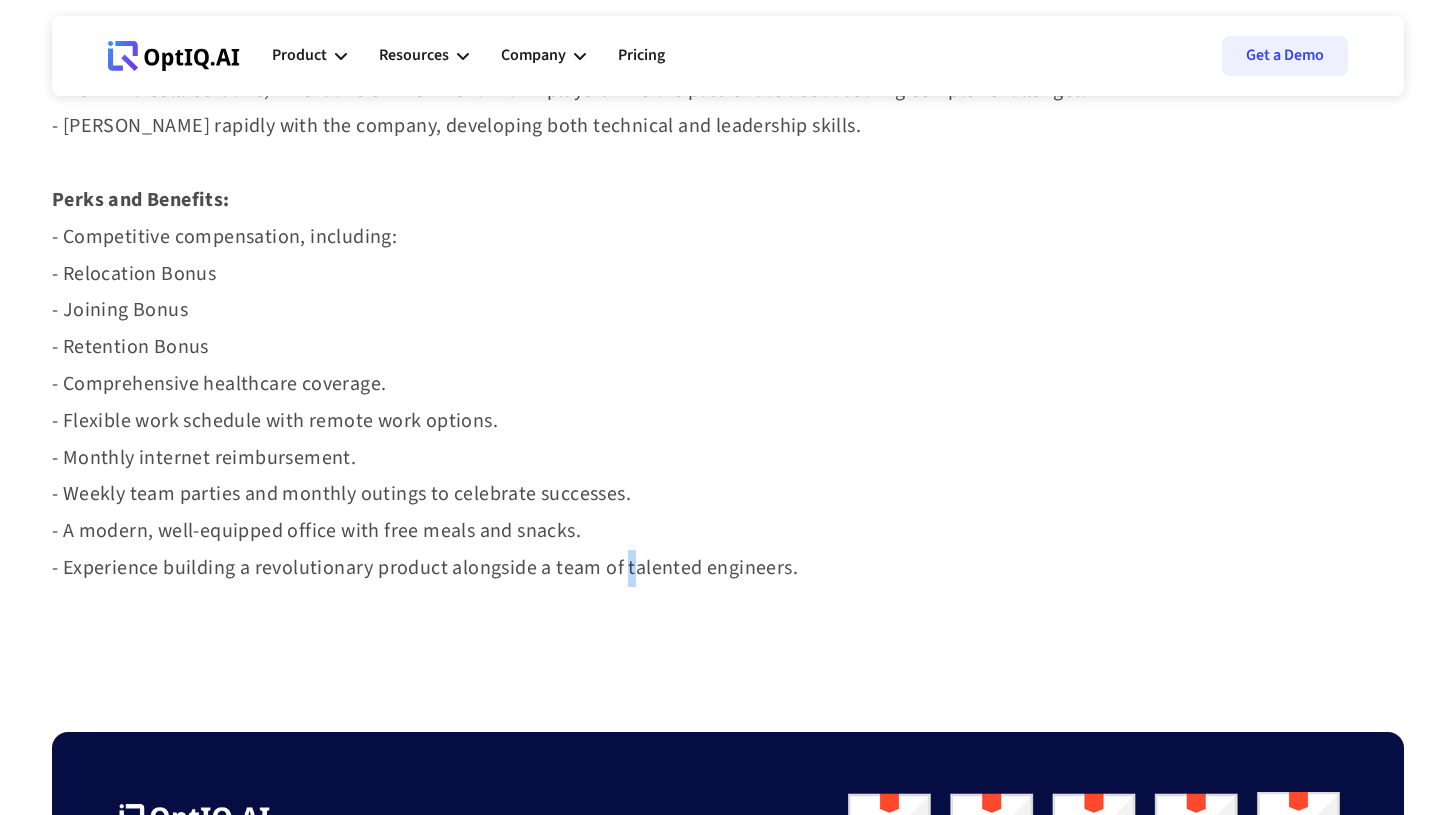click on "- Competitive compensation, including:       - Relocation Bonus       - Joining Bonus       - Retention Bonus  - Comprehensive healthcare coverage.  - Flexible work schedule with remote work options.  - Monthly internet reimbursement.  - Weekly team parties and monthly outings to celebrate successes.  - A modern, well-equipped office with free meals and snacks.  - Experience building a revolutionary product alongside a team of talented engineers. ‍" at bounding box center [425, 402] 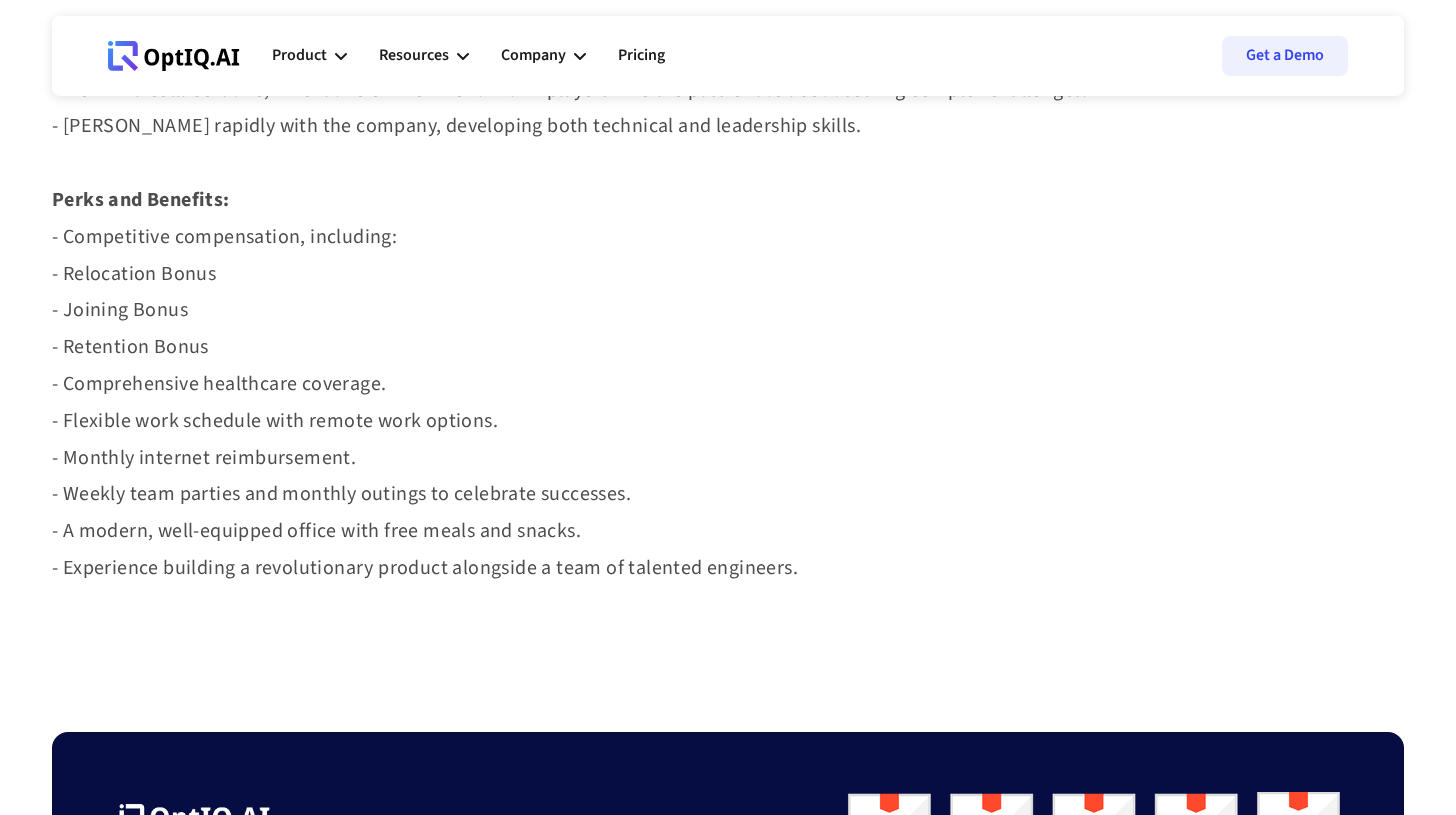 click on "OptIQ is revolutionizing the data security landscape by building the world's first AI-Data Security Engineer. Our platform empowers organizations to classify sensitive data, identify risky data movements, detect misuse, and create security policies using natural language. With an AI-powered Threat Detection Engine, OptIQ analyzes events from cloud and endpoint logs to uncover dynamic risks such as data exfiltration and breaches. By providing comprehensive visibility into the data landscape, assessing risks, and enforcing robust security policies, OptIQ ensures compliance with data protection regulations across cloud and SaaS environments. We’re a fast-growing, high-potential startup redefining data security, and we’re looking for a Software Architect to join us on this exciting journey. This is an incredible opportunity to lead a talented engineering team and shape the foundational architecture of a revolutionary product. About the Role: As a DevOps Engineer at OptIQ, you will: What You’ll Bring ‍ ‍" at bounding box center [728, -499] 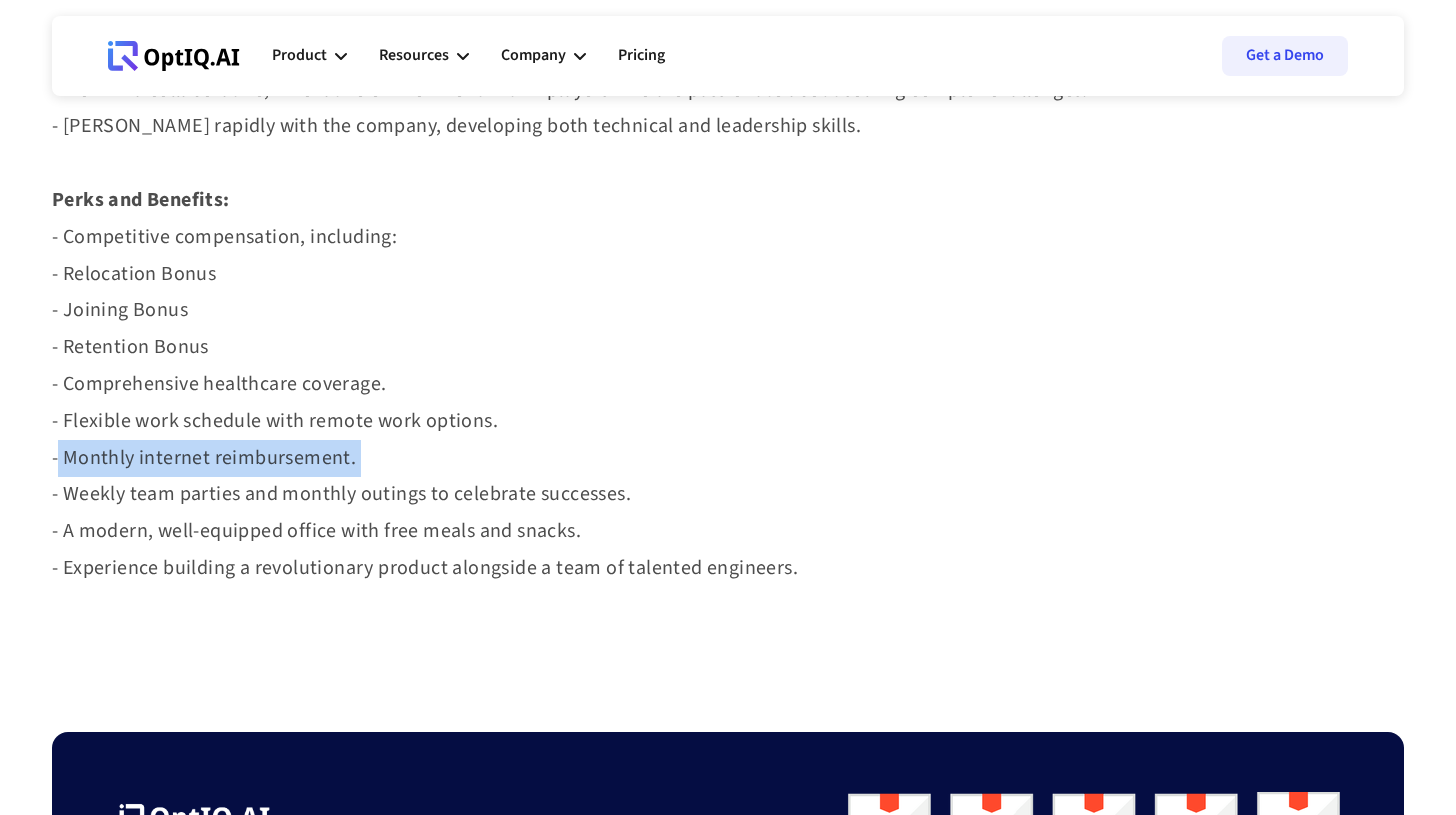 click on "OptIQ is revolutionizing the data security landscape by building the world's first AI-Data Security Engineer. Our platform empowers organizations to classify sensitive data, identify risky data movements, detect misuse, and create security policies using natural language. With an AI-powered Threat Detection Engine, OptIQ analyzes events from cloud and endpoint logs to uncover dynamic risks such as data exfiltration and breaches. By providing comprehensive visibility into the data landscape, assessing risks, and enforcing robust security policies, OptIQ ensures compliance with data protection regulations across cloud and SaaS environments. We’re a fast-growing, high-potential startup redefining data security, and we’re looking for a Software Architect to join us on this exciting journey. This is an incredible opportunity to lead a talented engineering team and shape the foundational architecture of a revolutionary product. About the Role: As a DevOps Engineer at OptIQ, you will: What You’ll Bring ‍ ‍" at bounding box center (728, -499) 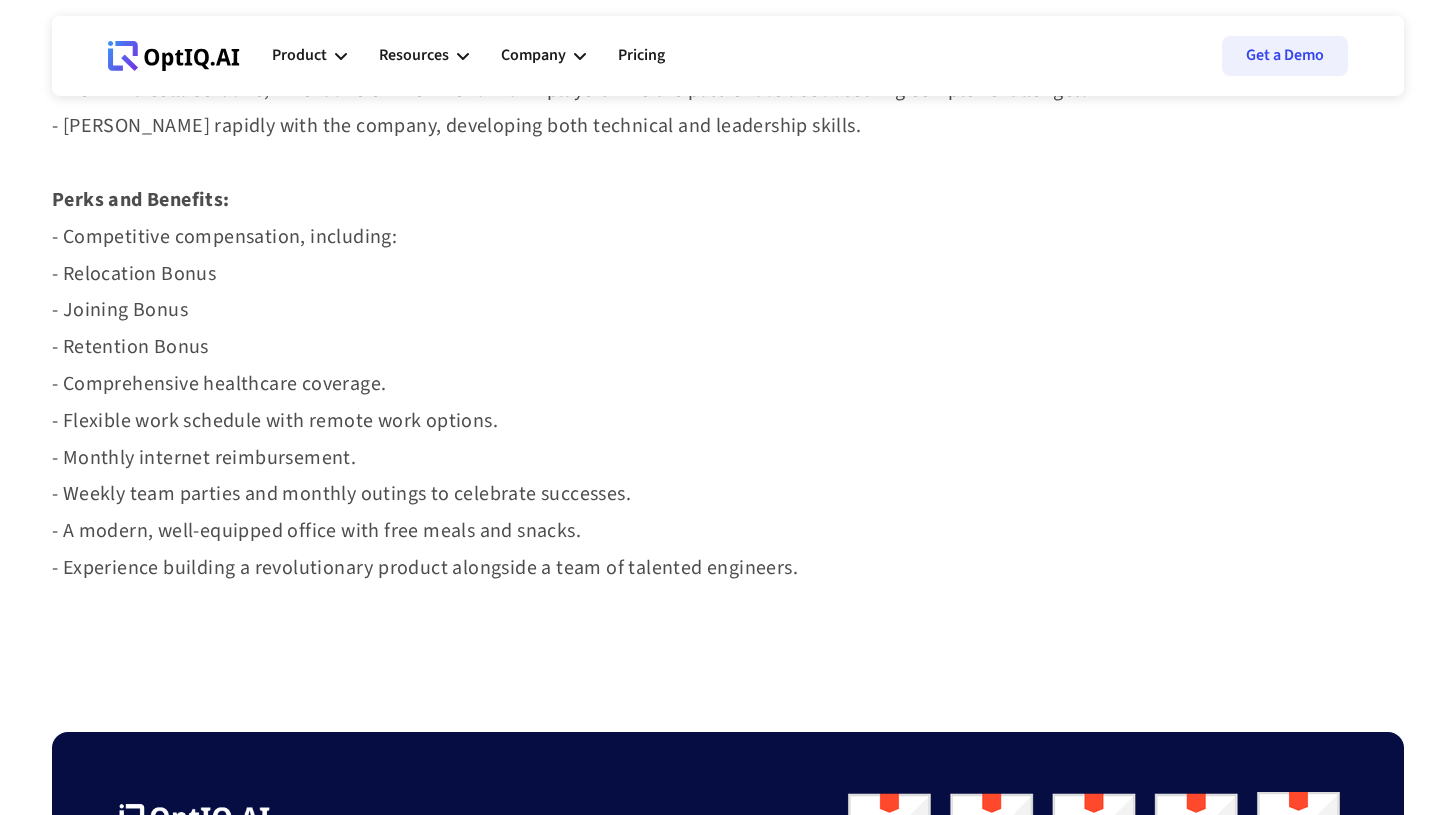 click on "OptIQ is revolutionizing the data security landscape by building the world's first AI-Data Security Engineer. Our platform empowers organizations to classify sensitive data, identify risky data movements, detect misuse, and create security policies using natural language. With an AI-powered Threat Detection Engine, OptIQ analyzes events from cloud and endpoint logs to uncover dynamic risks such as data exfiltration and breaches. By providing comprehensive visibility into the data landscape, assessing risks, and enforcing robust security policies, OptIQ ensures compliance with data protection regulations across cloud and SaaS environments. We’re a fast-growing, high-potential startup redefining data security, and we’re looking for a Software Architect to join us on this exciting journey. This is an incredible opportunity to lead a talented engineering team and shape the foundational architecture of a revolutionary product. About the Role: As a DevOps Engineer at OptIQ, you will: What You’ll Bring ‍ ‍" at bounding box center (728, -499) 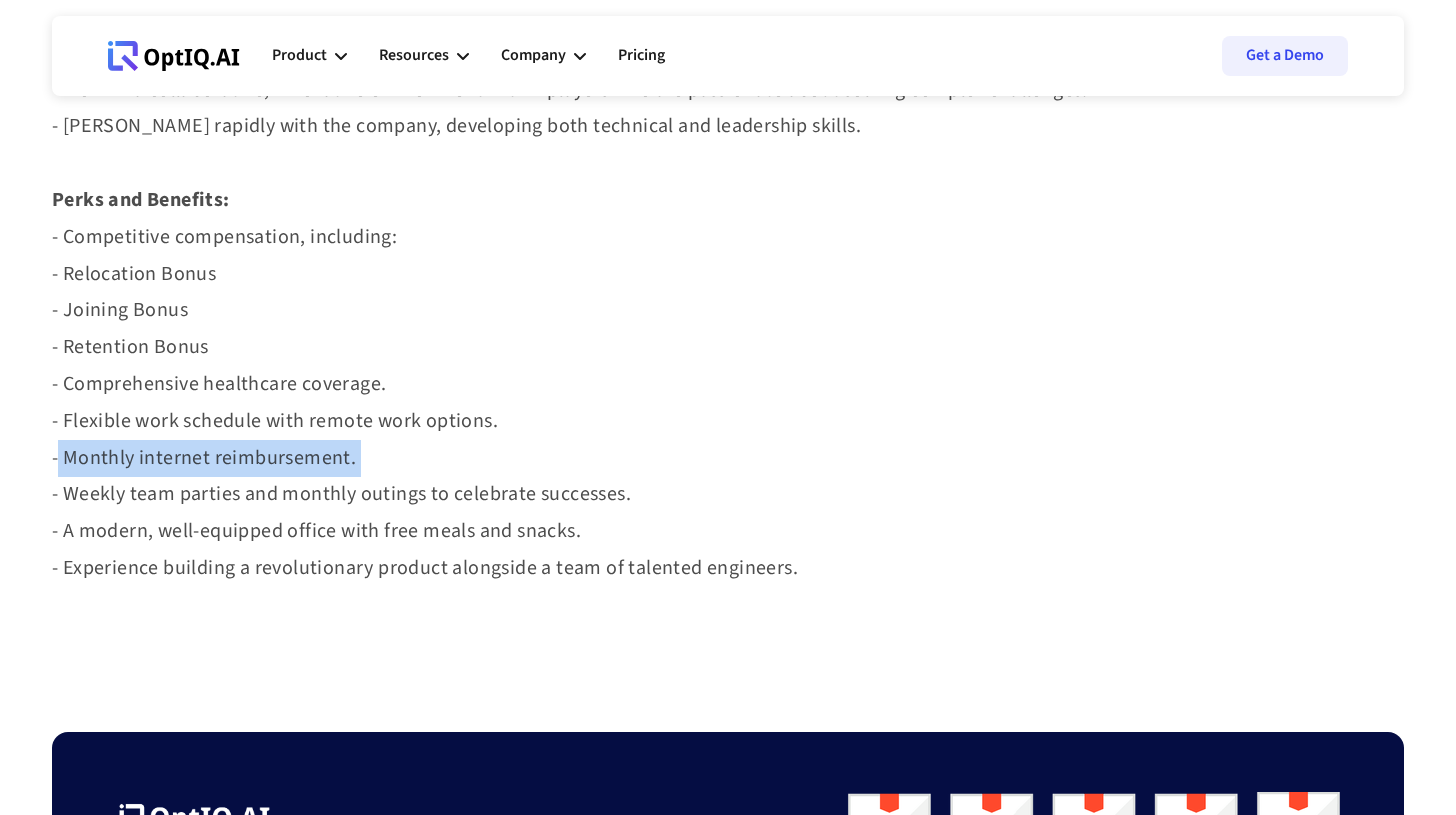 click on "OptIQ is revolutionizing the data security landscape by building the world's first AI-Data Security Engineer. Our platform empowers organizations to classify sensitive data, identify risky data movements, detect misuse, and create security policies using natural language. With an AI-powered Threat Detection Engine, OptIQ analyzes events from cloud and endpoint logs to uncover dynamic risks such as data exfiltration and breaches. By providing comprehensive visibility into the data landscape, assessing risks, and enforcing robust security policies, OptIQ ensures compliance with data protection regulations across cloud and SaaS environments. We’re a fast-growing, high-potential startup redefining data security, and we’re looking for a Software Architect to join us on this exciting journey. This is an incredible opportunity to lead a talented engineering team and shape the foundational architecture of a revolutionary product. About the Role: As a DevOps Engineer at OptIQ, you will: What You’ll Bring ‍ ‍" at bounding box center (728, -499) 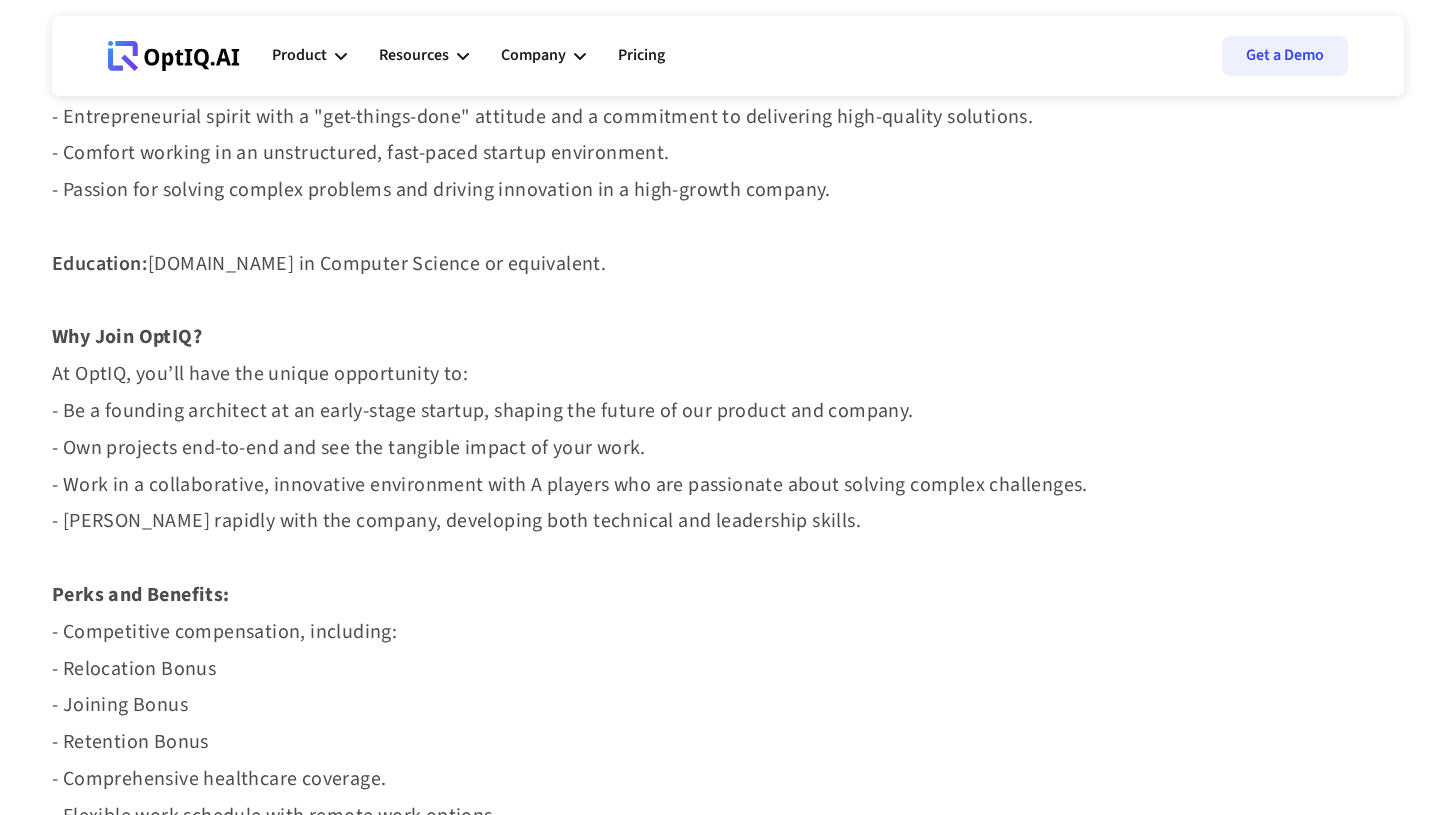scroll, scrollTop: 1432, scrollLeft: 0, axis: vertical 